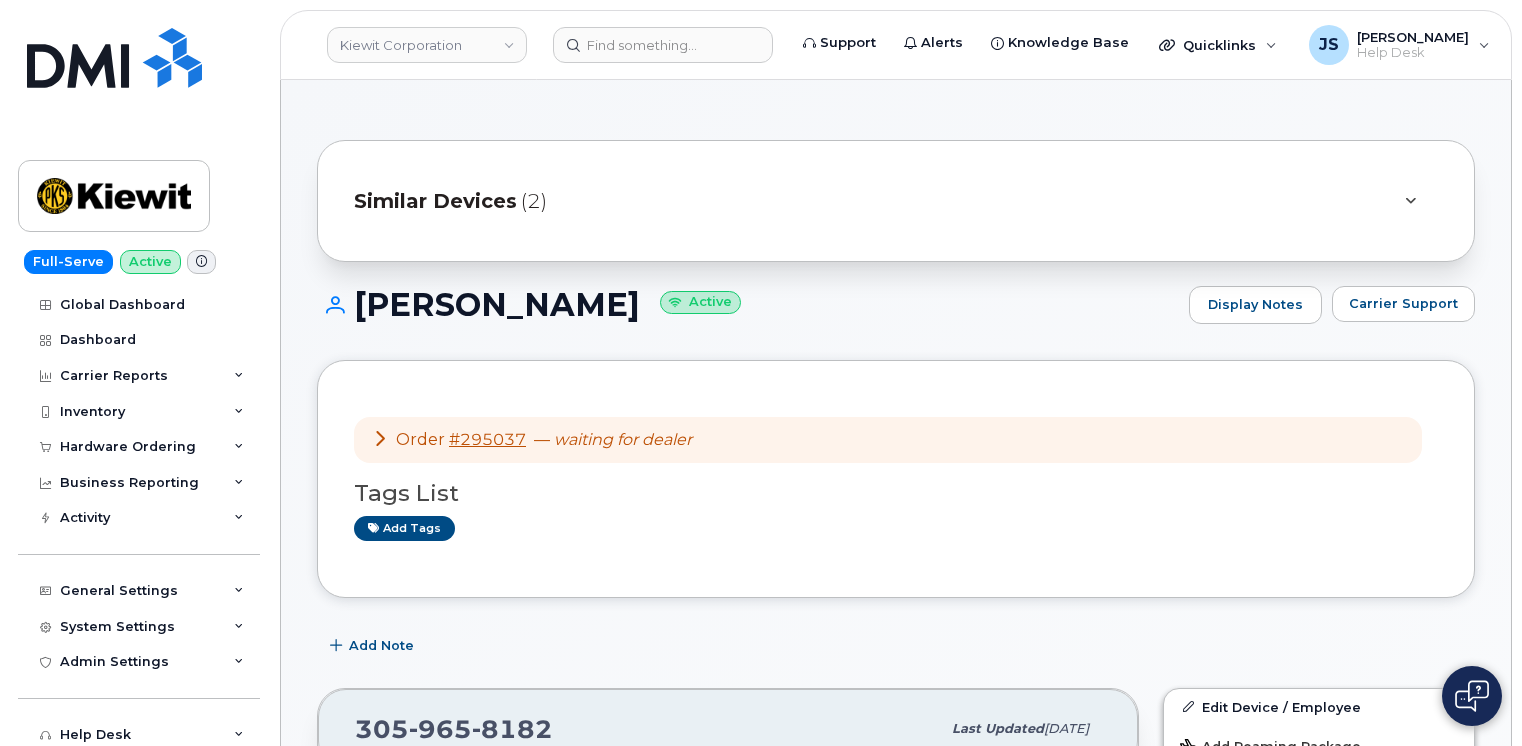 scroll, scrollTop: 240, scrollLeft: 0, axis: vertical 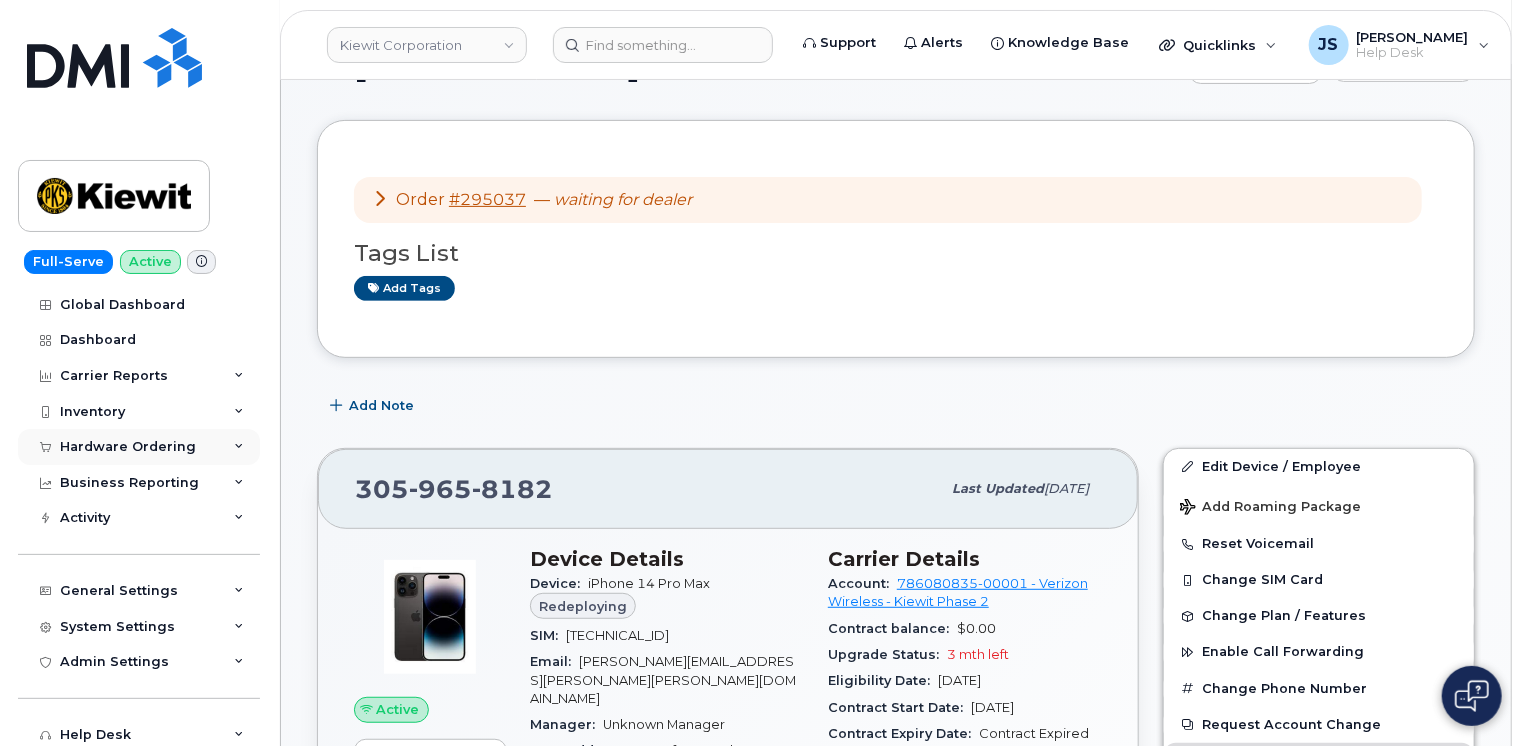 click on "Hardware Ordering" at bounding box center [139, 447] 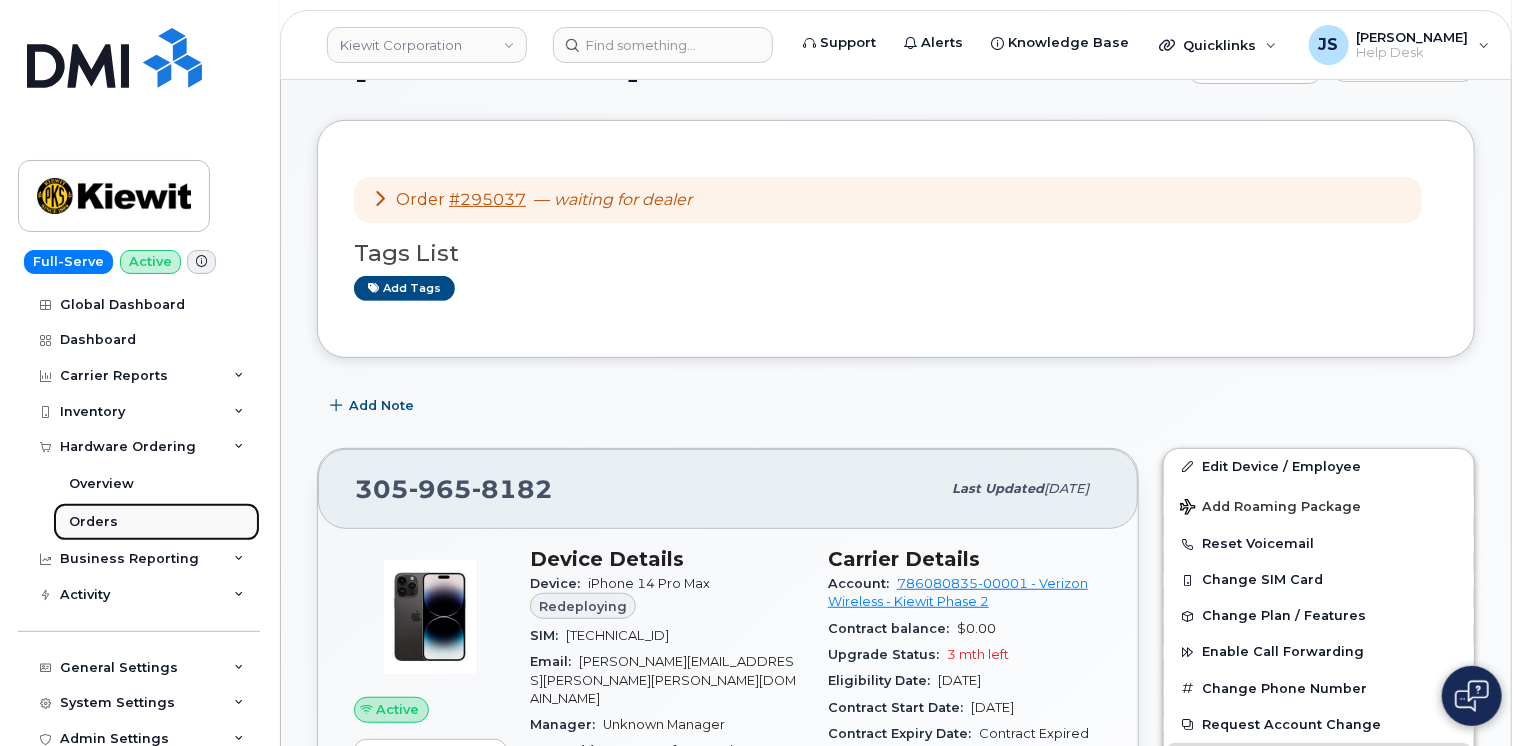 click on "Orders" at bounding box center [93, 522] 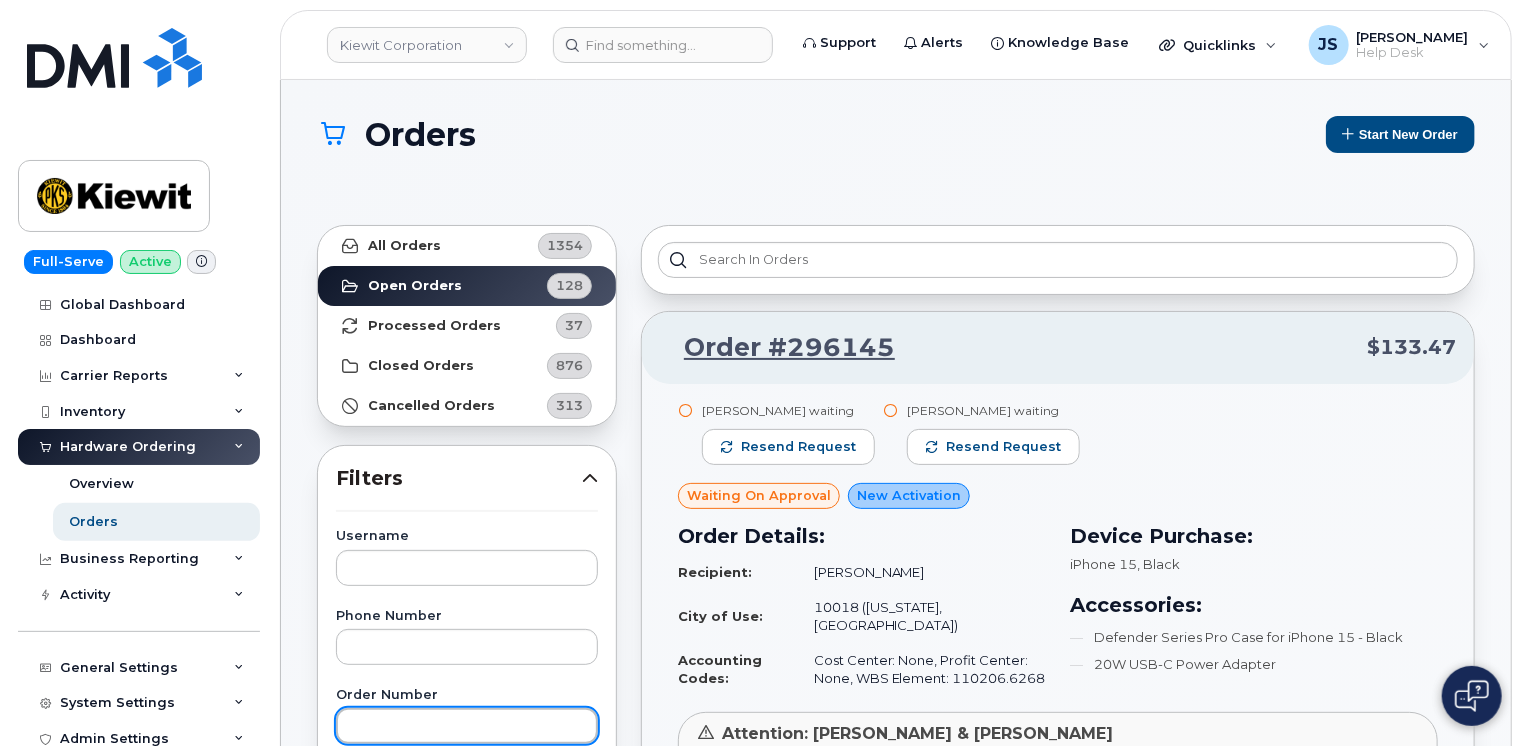 click at bounding box center (467, 726) 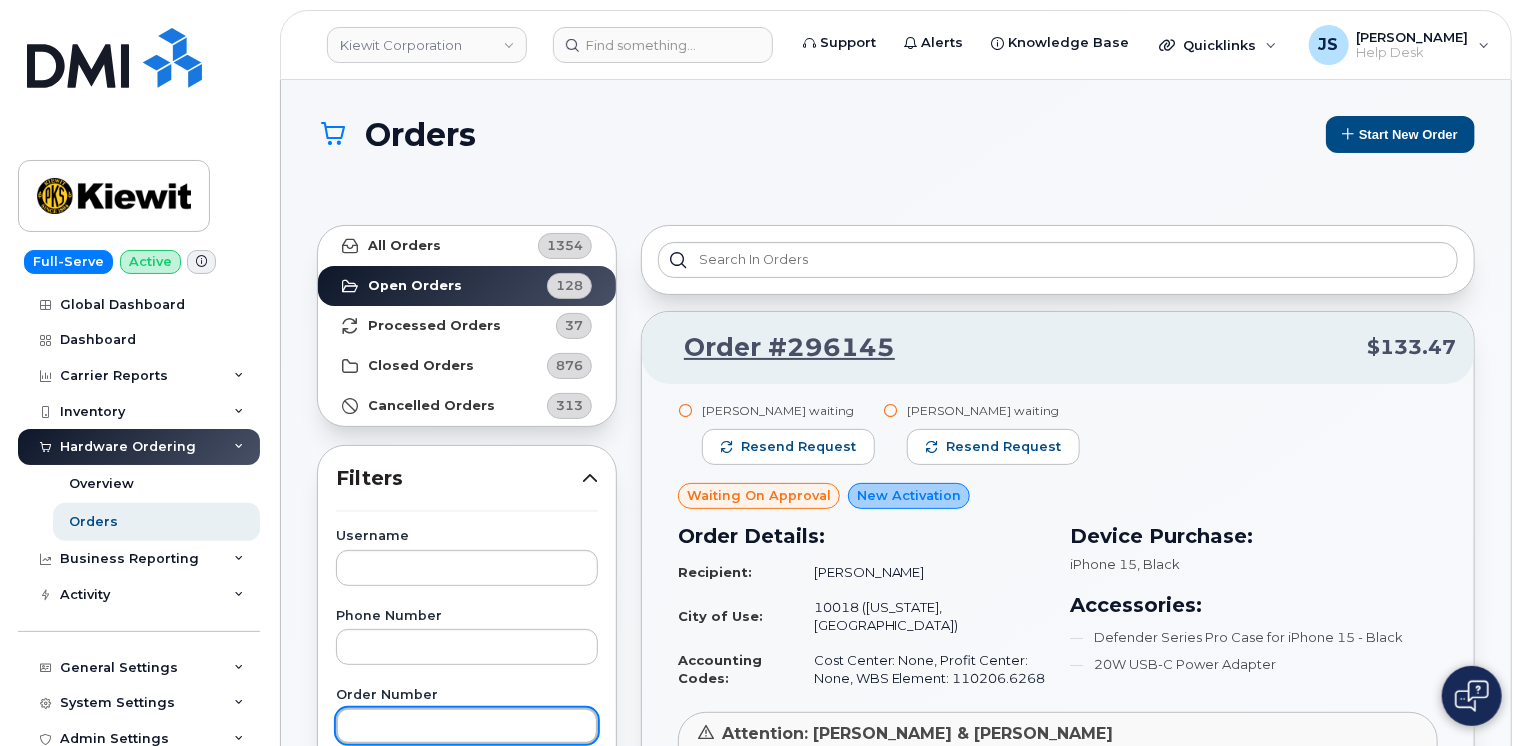 paste on "295494" 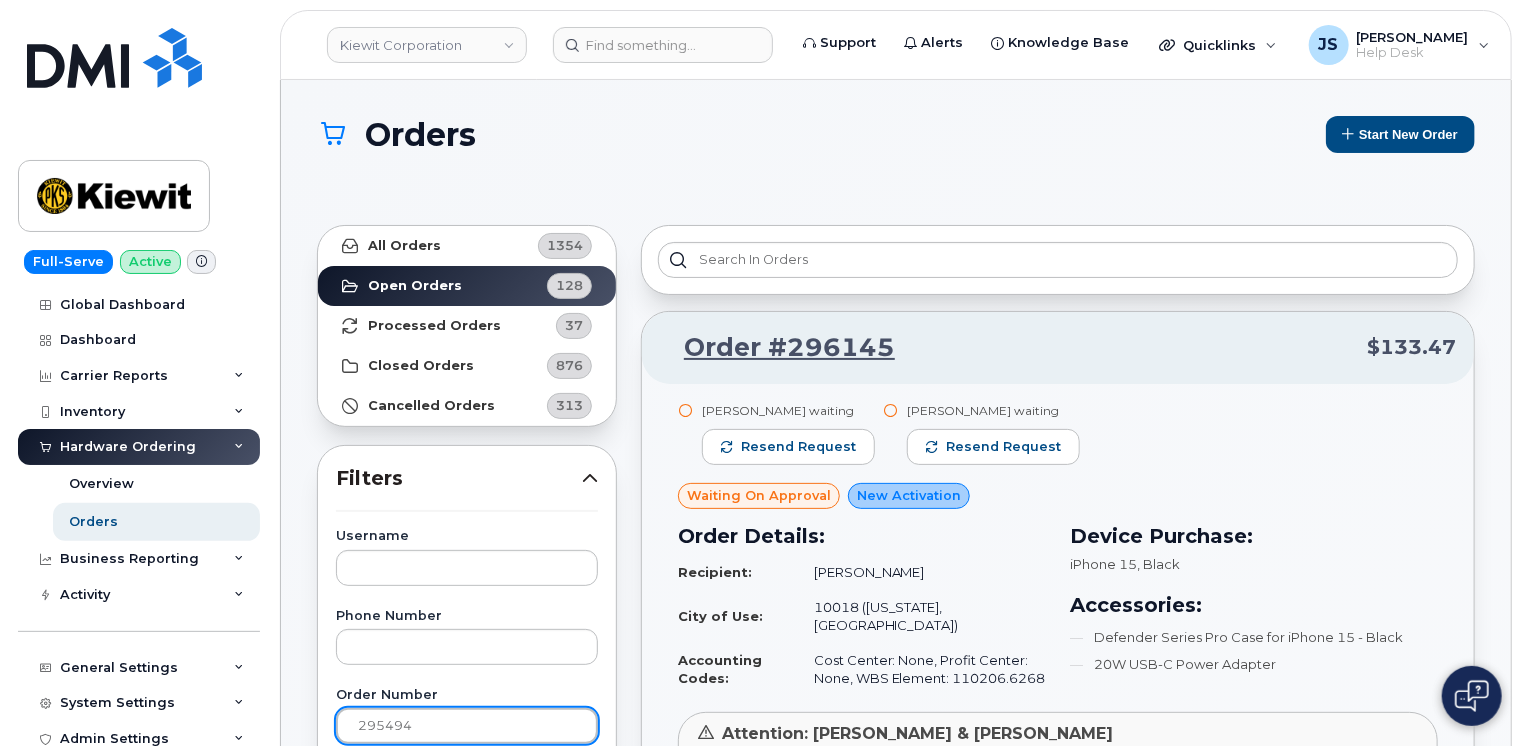 type on "295494" 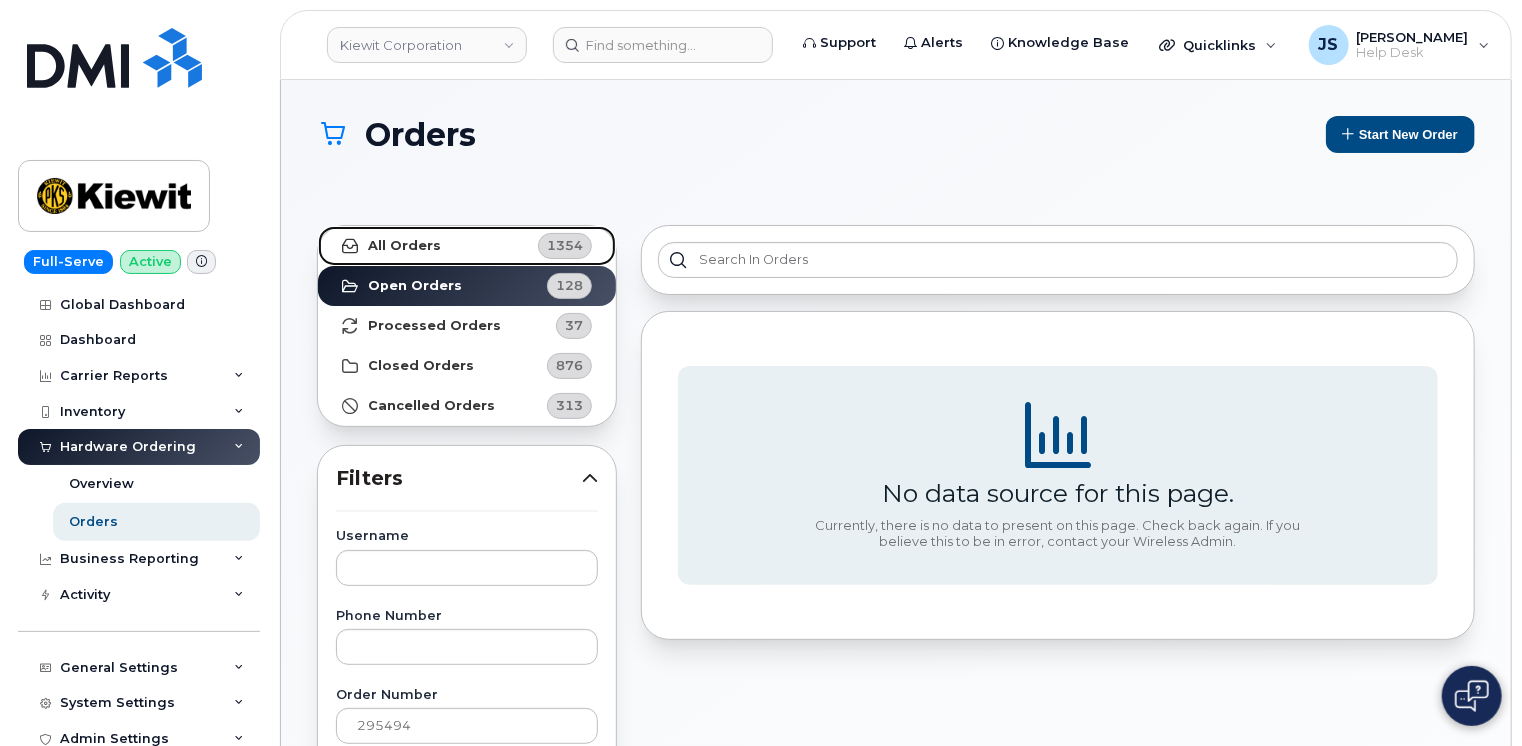 click on "All Orders" at bounding box center (404, 246) 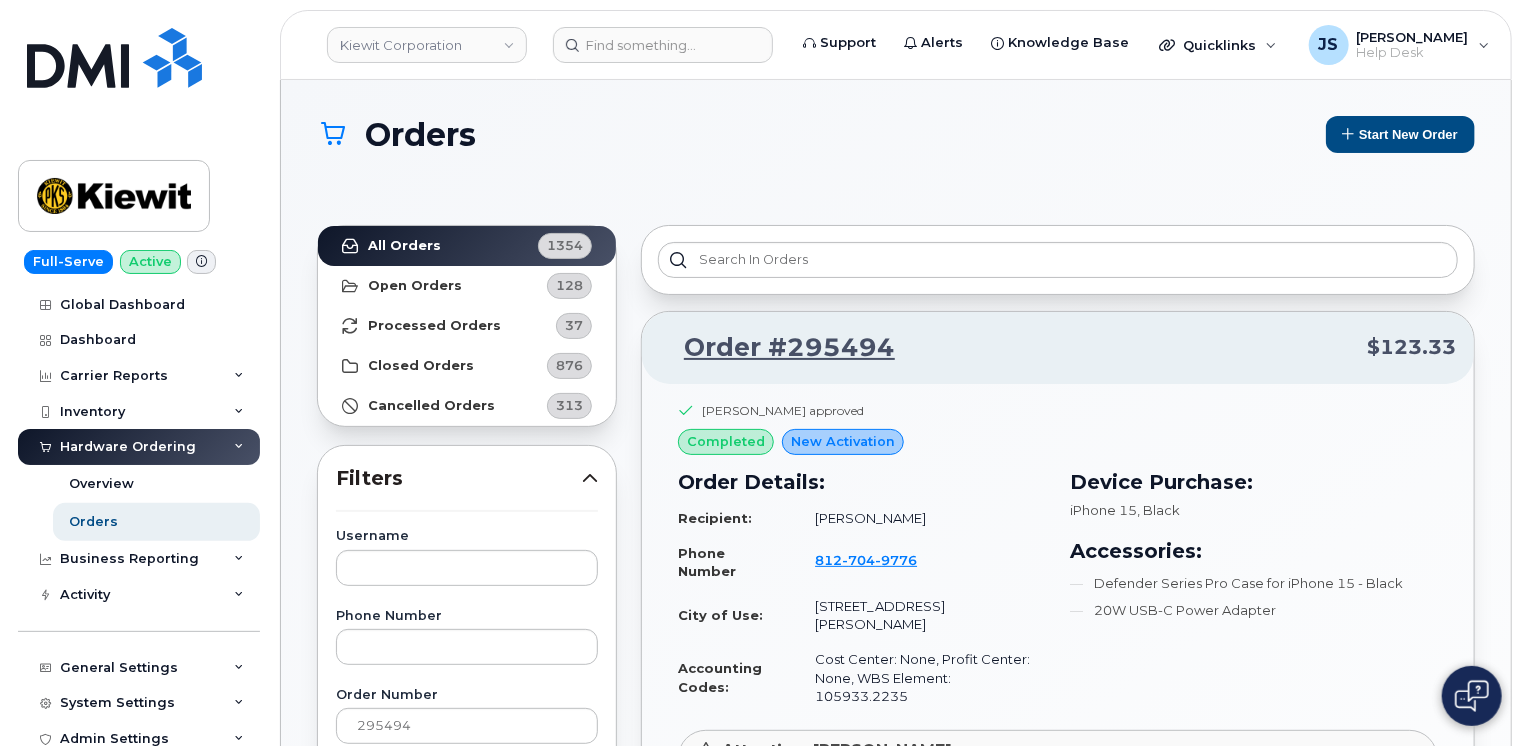 click on "All Orders 1354 Open Orders 128 Processed Orders 37 Closed Orders 876 Cancelled Orders 313 Filters Username Phone Number Order Number 295494 Carrier Number Purchase Order Number Invoice Number Dealer DMI SNOW AT&T DMI SNOW T-Mobile DMI SNOW Verizon Wireless Carrier AT&T Wireless Verizon Wireless T-Mobile SIM IMEI Created By ServiceNow Task Reset Filter Apply Filter" at bounding box center [467, 915] 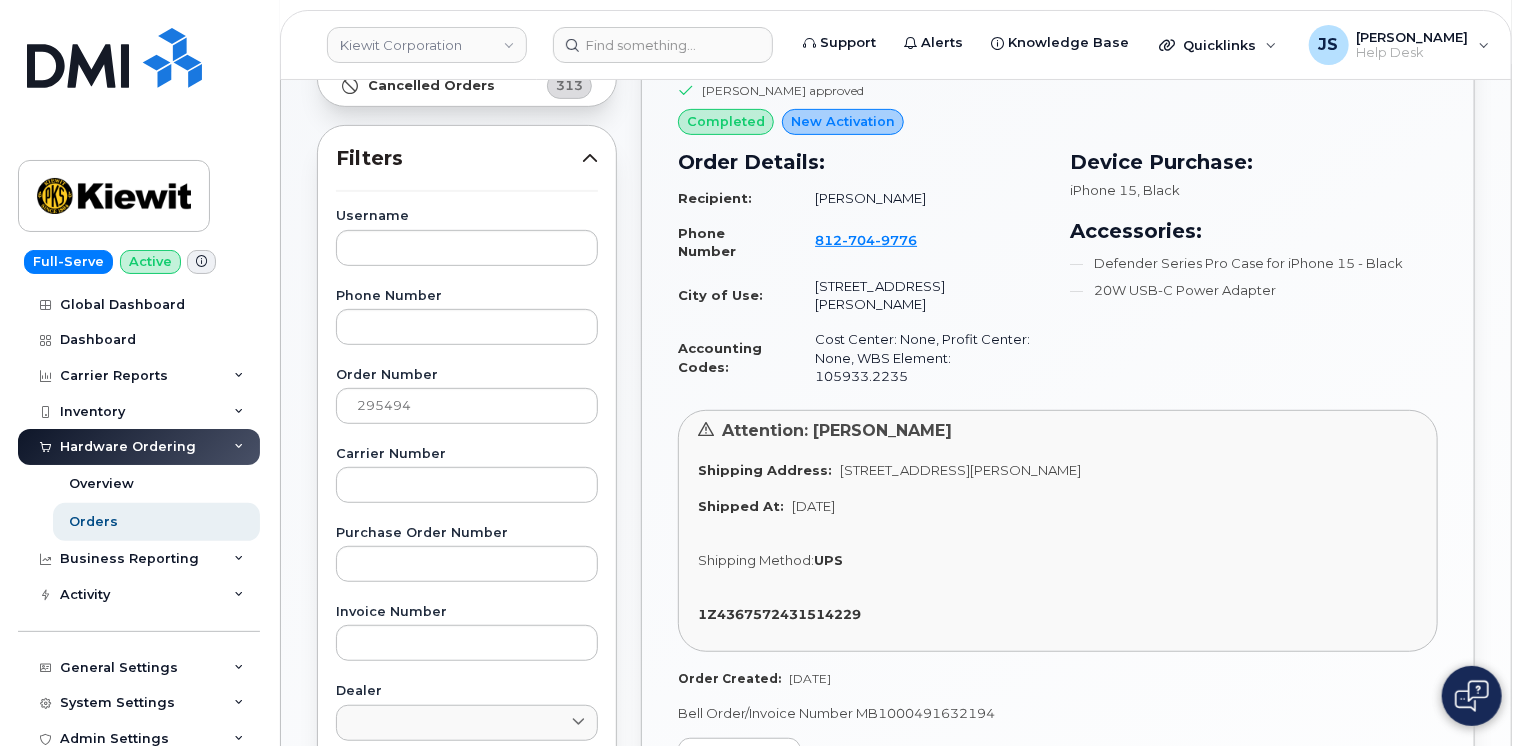 scroll, scrollTop: 280, scrollLeft: 0, axis: vertical 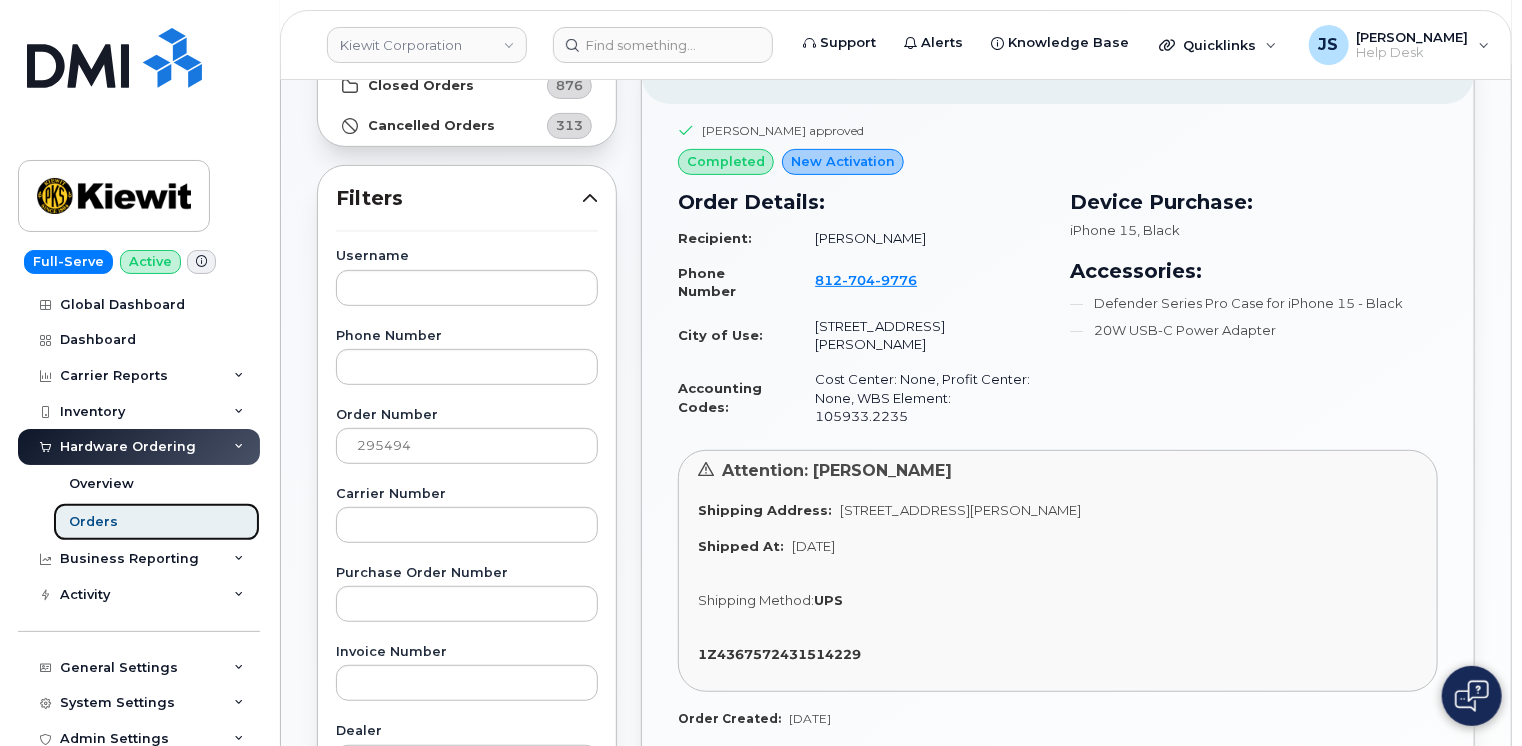 click on "Orders" at bounding box center (93, 522) 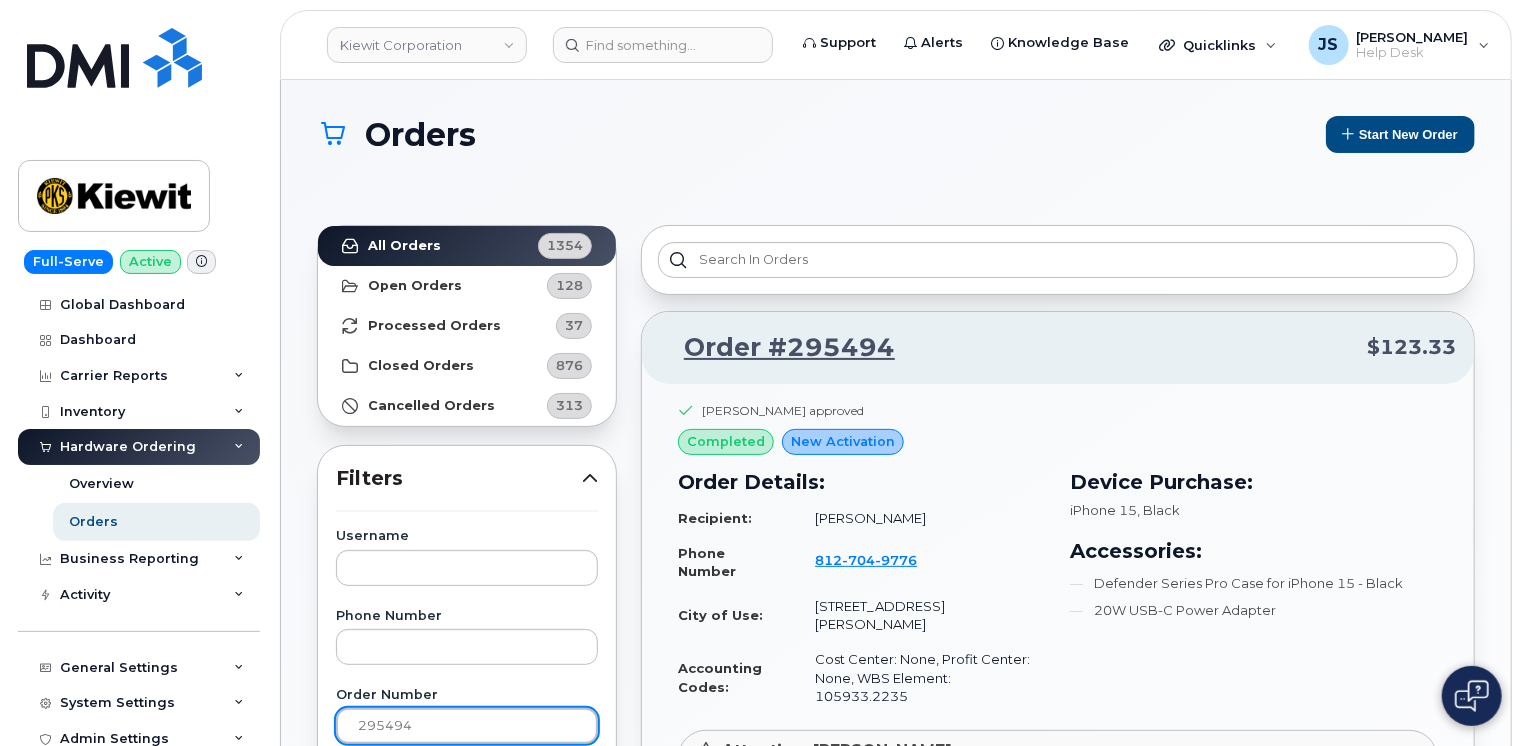 click on "295494" at bounding box center [467, 726] 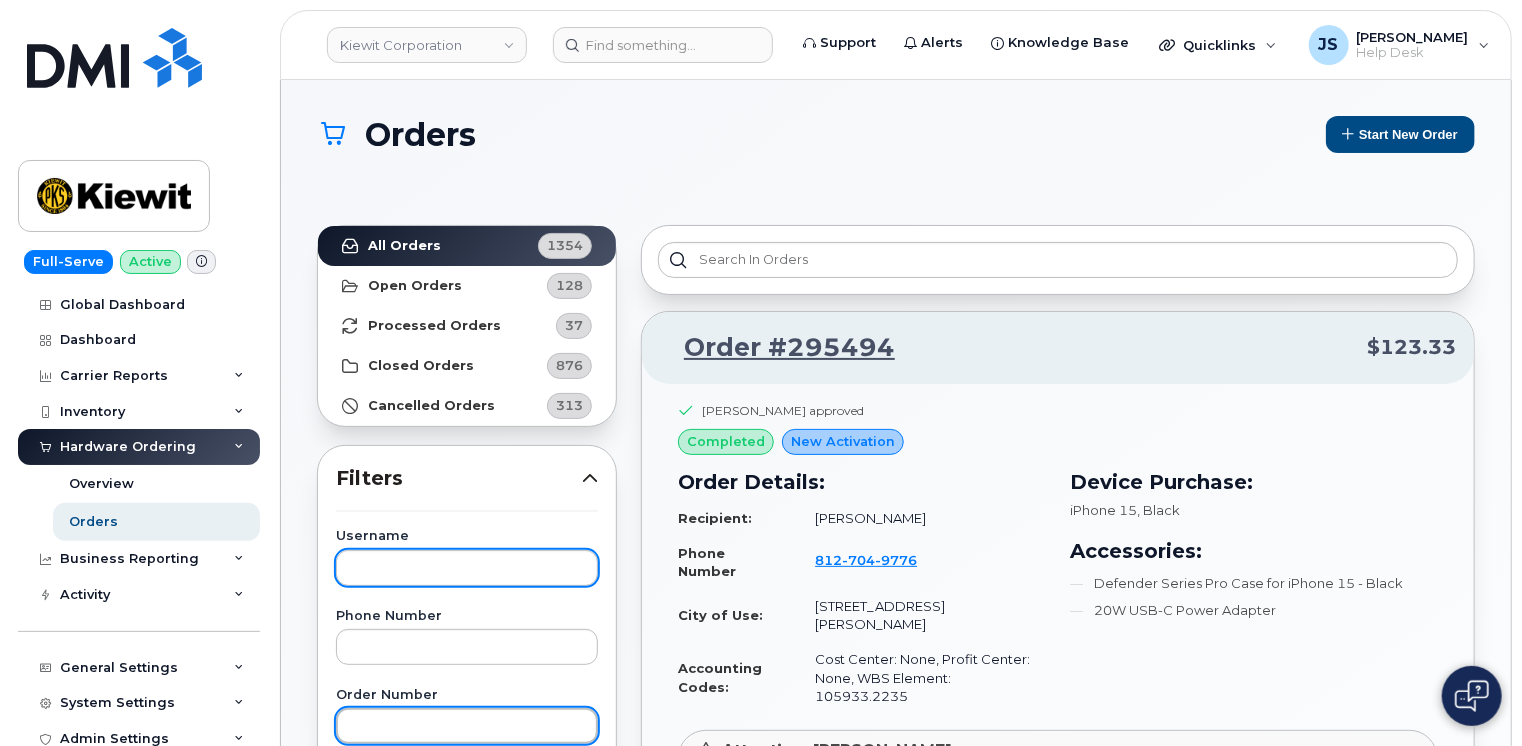 type 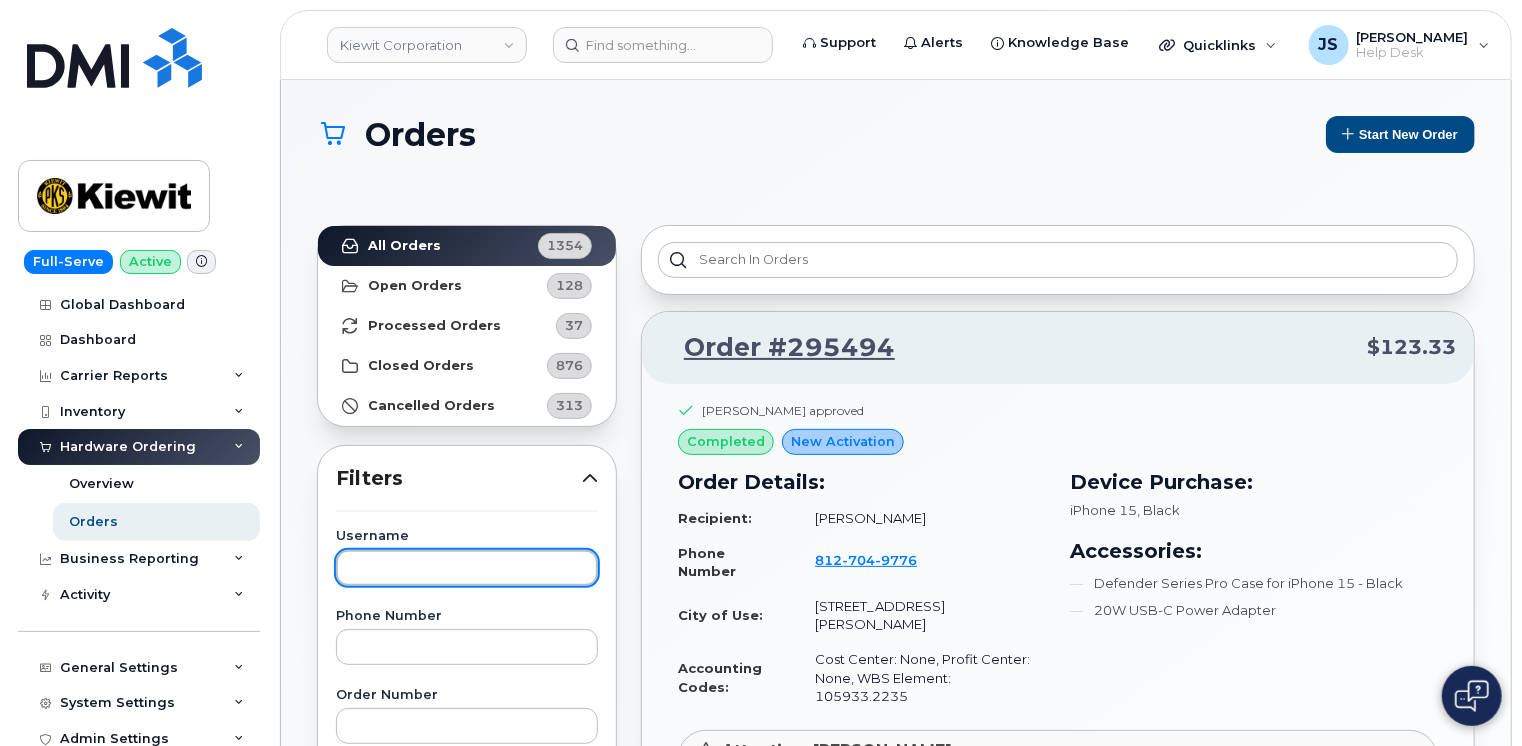 click at bounding box center (467, 568) 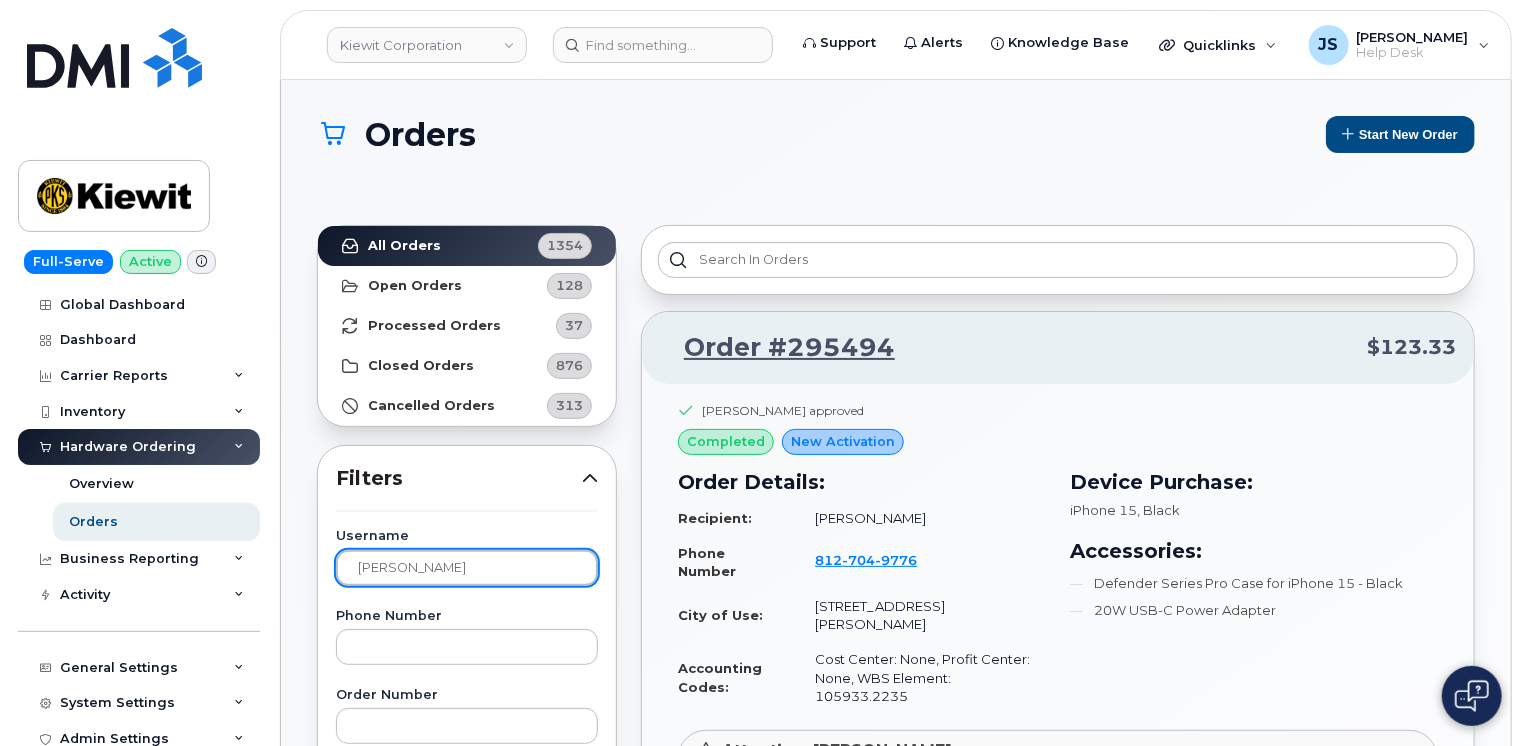 type on "Valeria Duran" 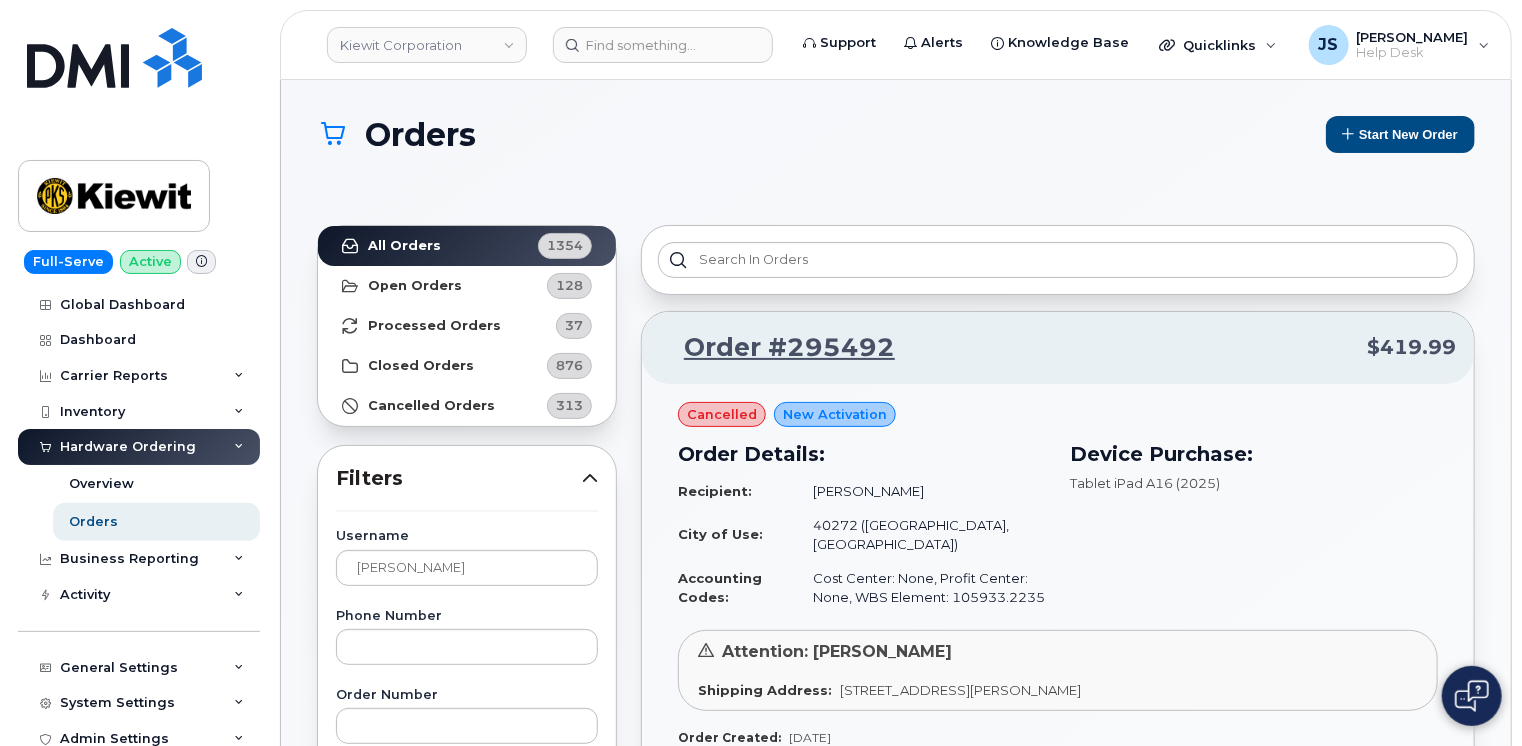 click on "Order #295492 $419.99 cancelled New Activation Order Details: Recipient: Valeria Duran City of Use: 40272 (Louisville, KY) Accounting Codes: Cost Center: None, Profit Center: None, WBS Element: 105933.2235 Device Purchase: Tablet iPad A16 (2025) Attention: Valeria Duran  Shipping Address: 14660 Dixie Hwy LOUISVILLE KY 40272-1016 UNITED STATES Order Created: Jul 11, 2025 Order #293820 $5,958.54 Ashton Meyer approved completed New Activation Order Details: Recipient: Valeria Duran Phone Number 812 914 3344 City of Use: 40272 (Louisville, KY) Accounting Codes: Cost Center: None, Profit Center: None, WBS Element: 105933.2235 Device Purchase: Tablet Apple iPad Wi-Fi + Cellular (10th Gen) , Silver Accessories: Defender Series Pro Case for iPad (10th Gen) - Black Ashton Meyer approved completed New Activation Order Details: Recipient: Valeria Duran Phone Number 812 914 3205 City of Use: 40272 (Louisville, KY) Accounting Codes: Cost Center: None, Profit Center: None, WBS Element: 105933.2235 Device Purchase: , Silver" at bounding box center [1058, 1639] 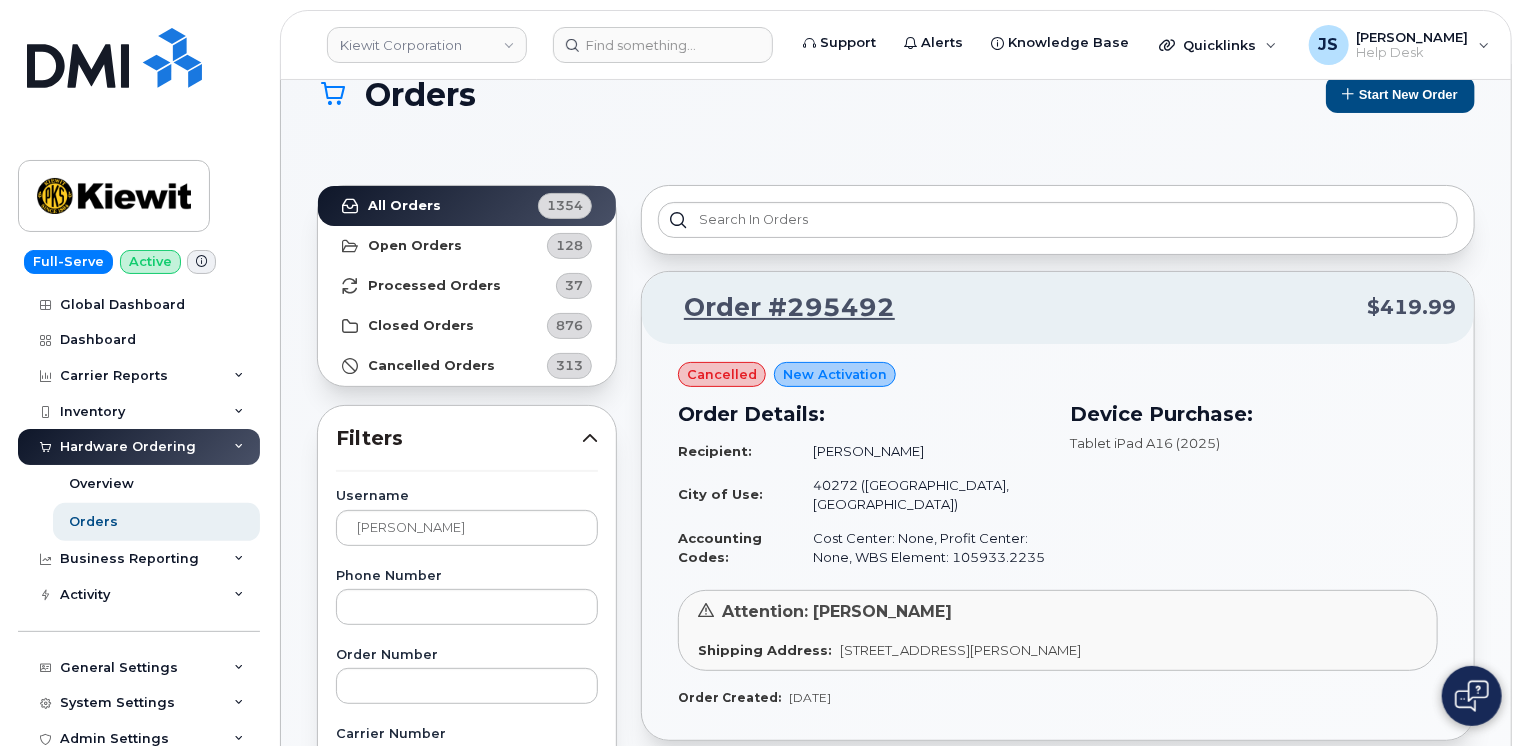 scroll, scrollTop: 80, scrollLeft: 0, axis: vertical 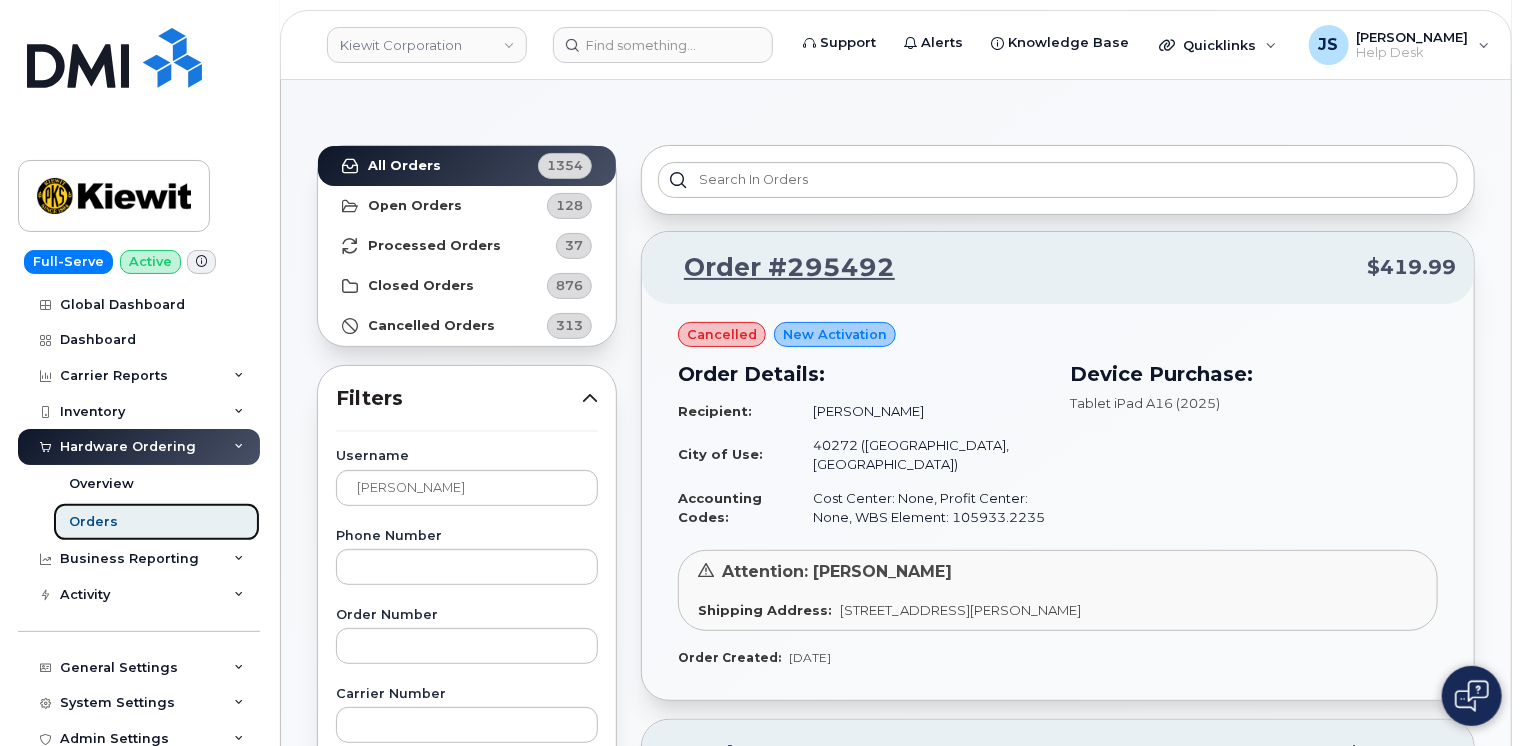 click on "Orders" at bounding box center (156, 522) 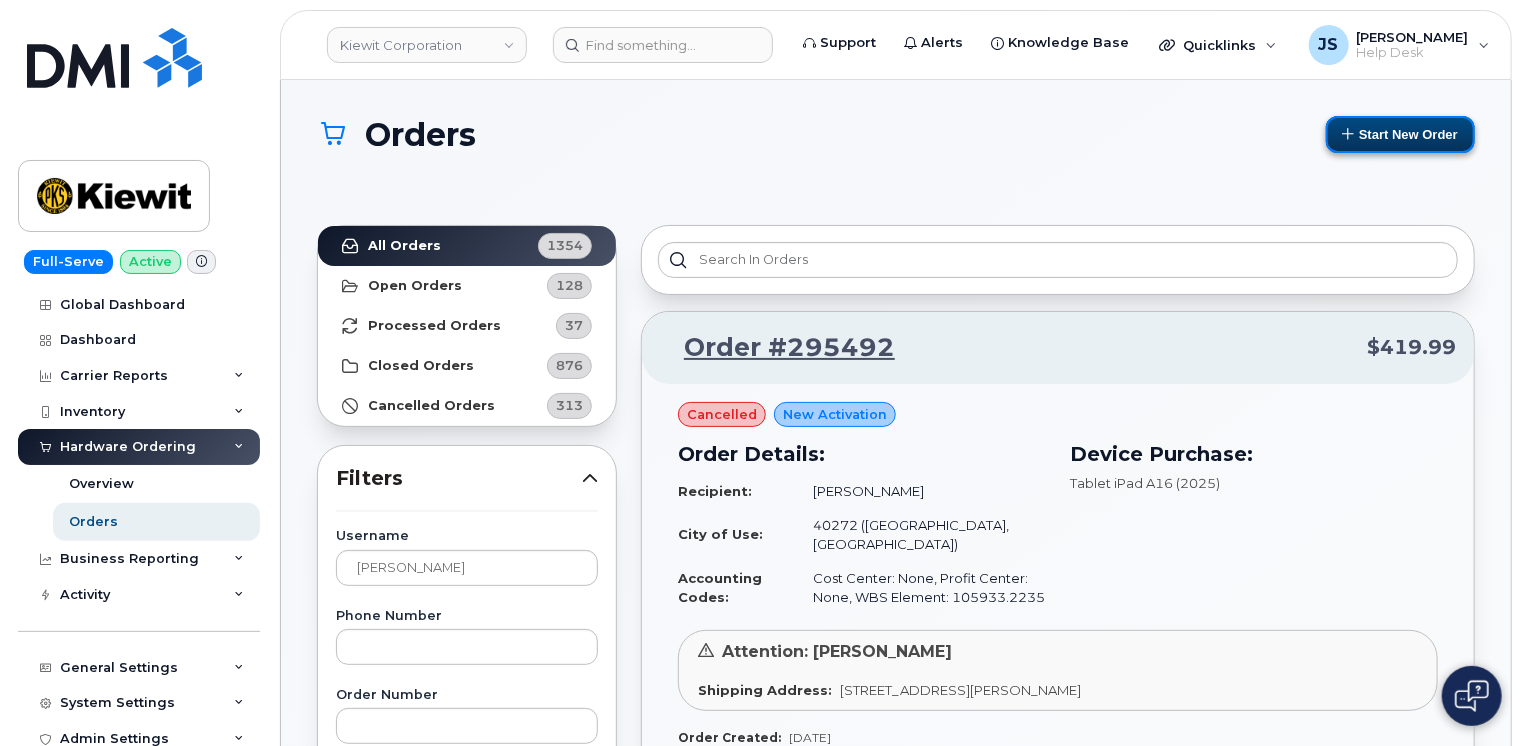 click on "Start New Order" at bounding box center (1400, 134) 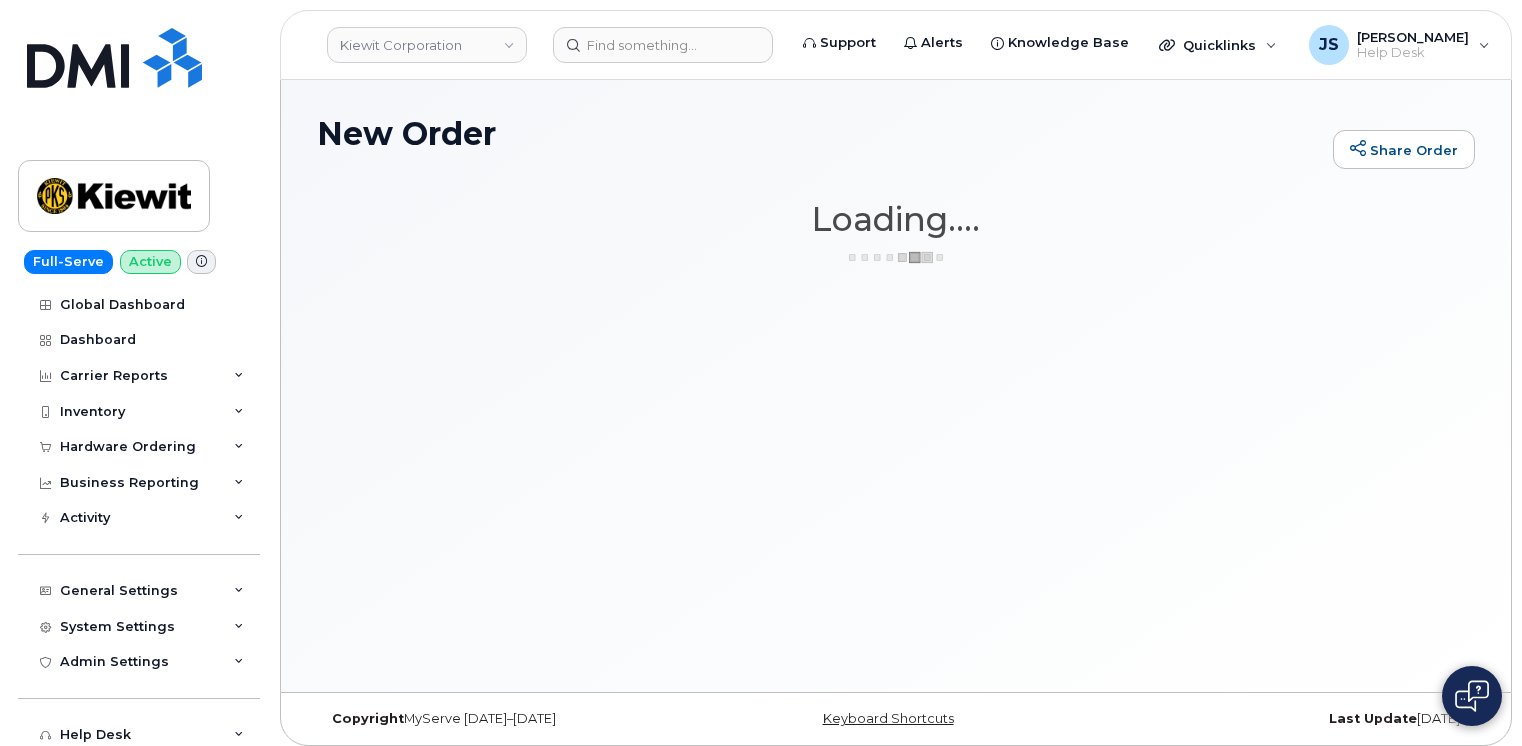 scroll, scrollTop: 0, scrollLeft: 0, axis: both 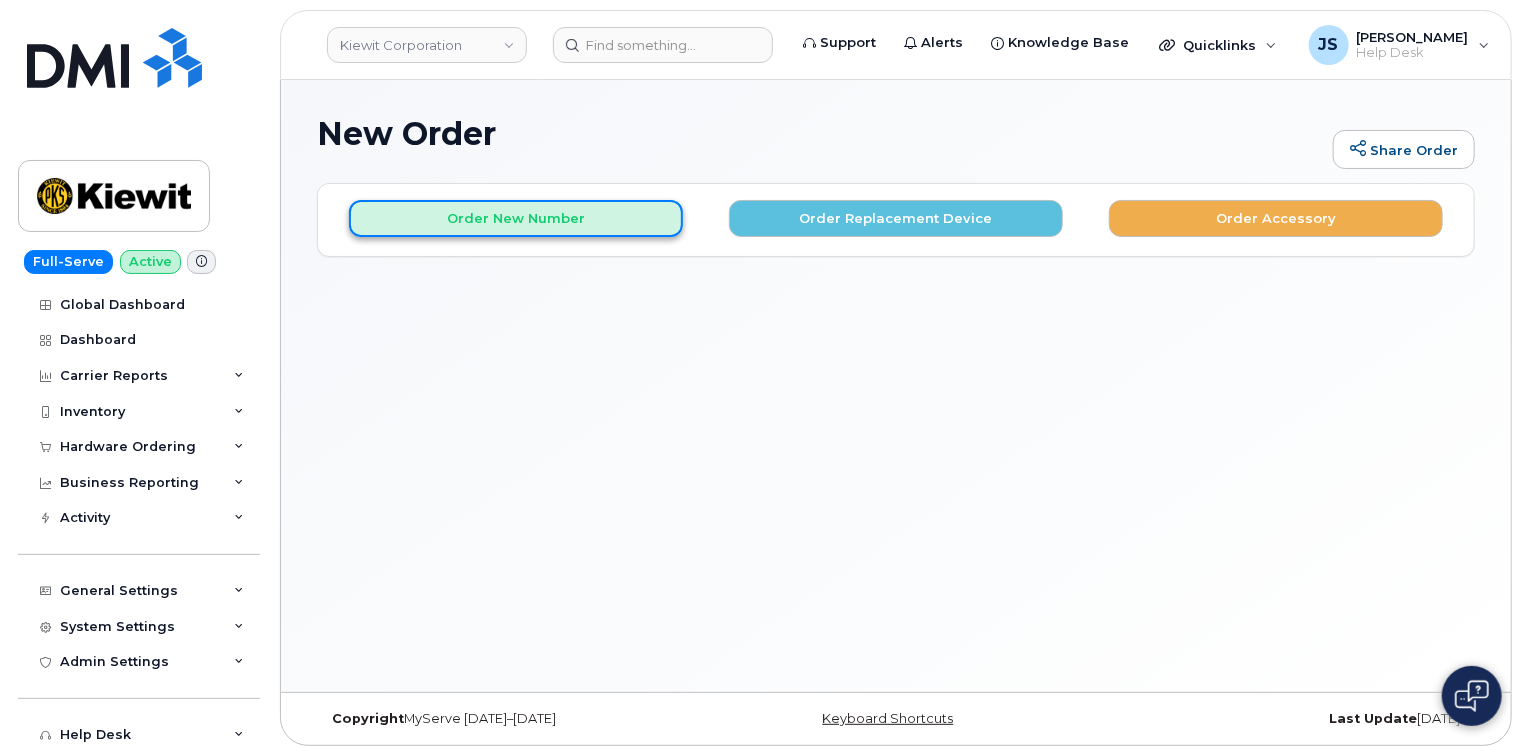 click on "Order New Number" at bounding box center [516, 218] 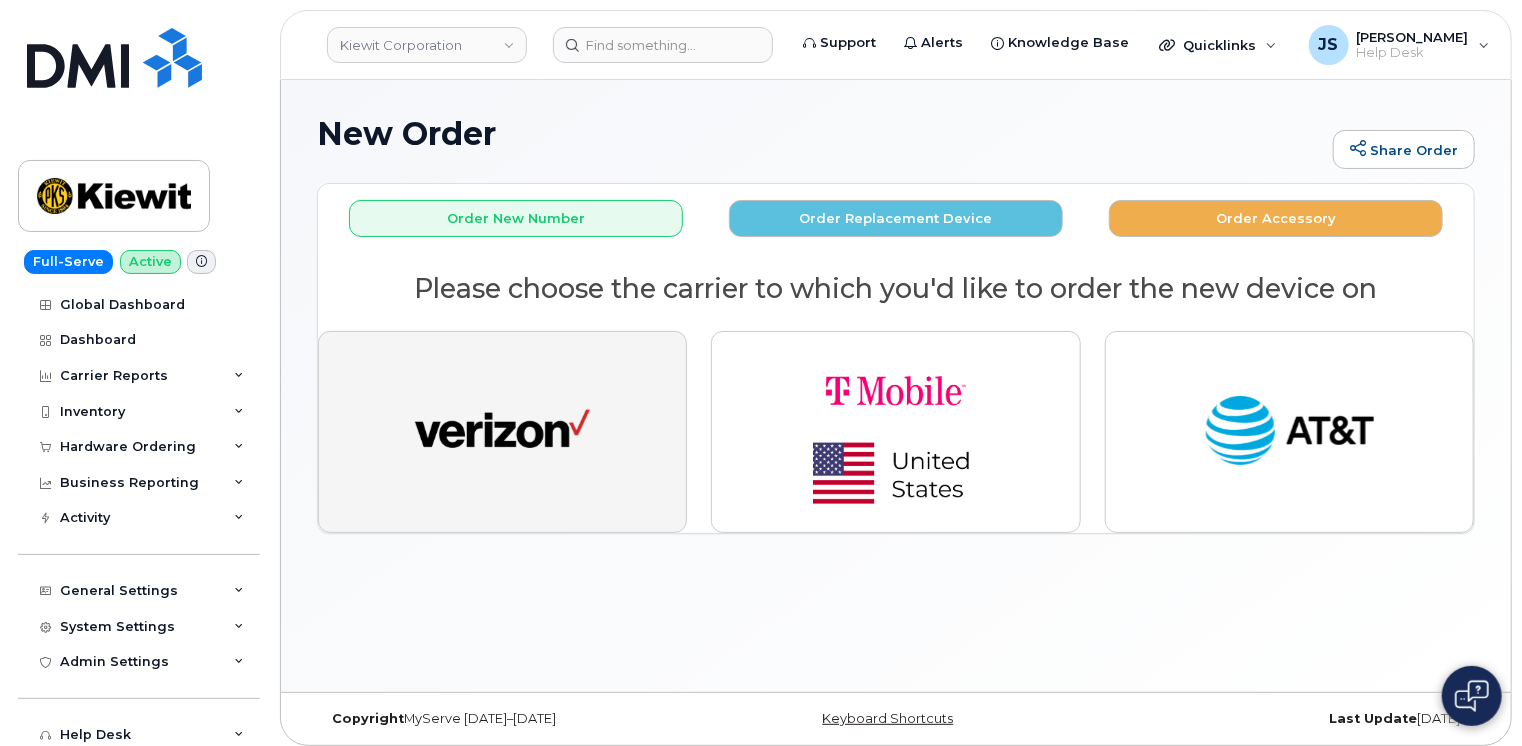 click at bounding box center [502, 432] 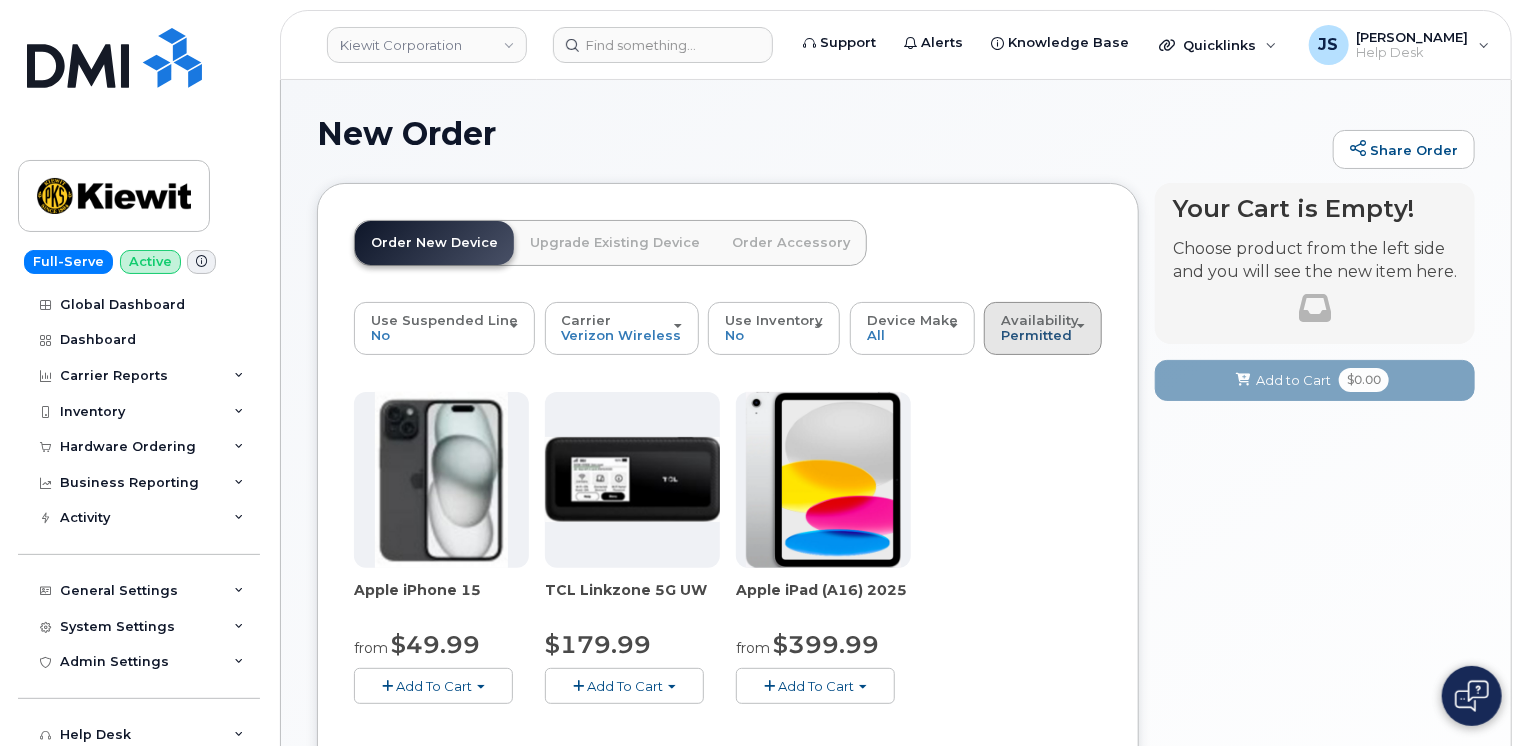 click on "Permitted" at bounding box center [1036, 335] 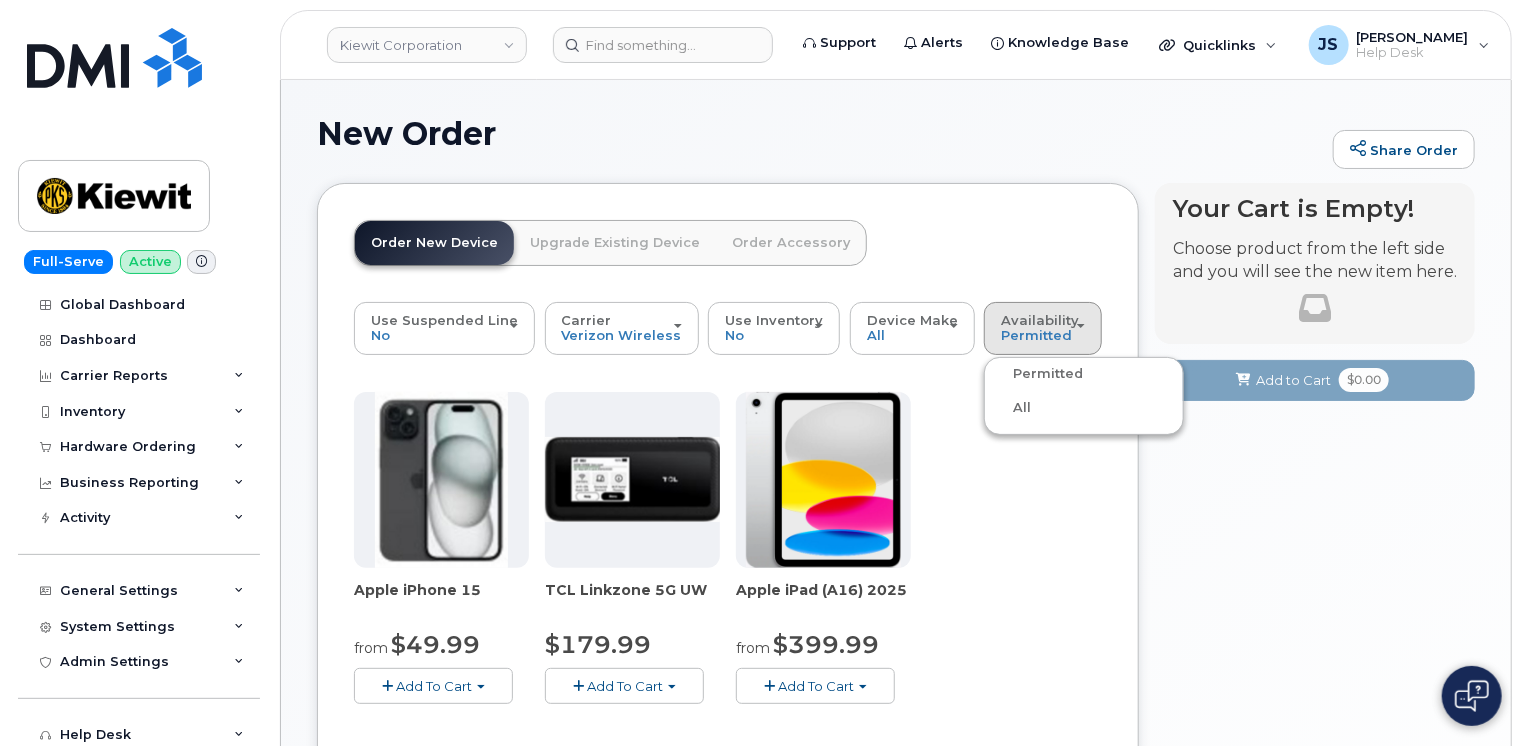 click on "All" at bounding box center [1010, 408] 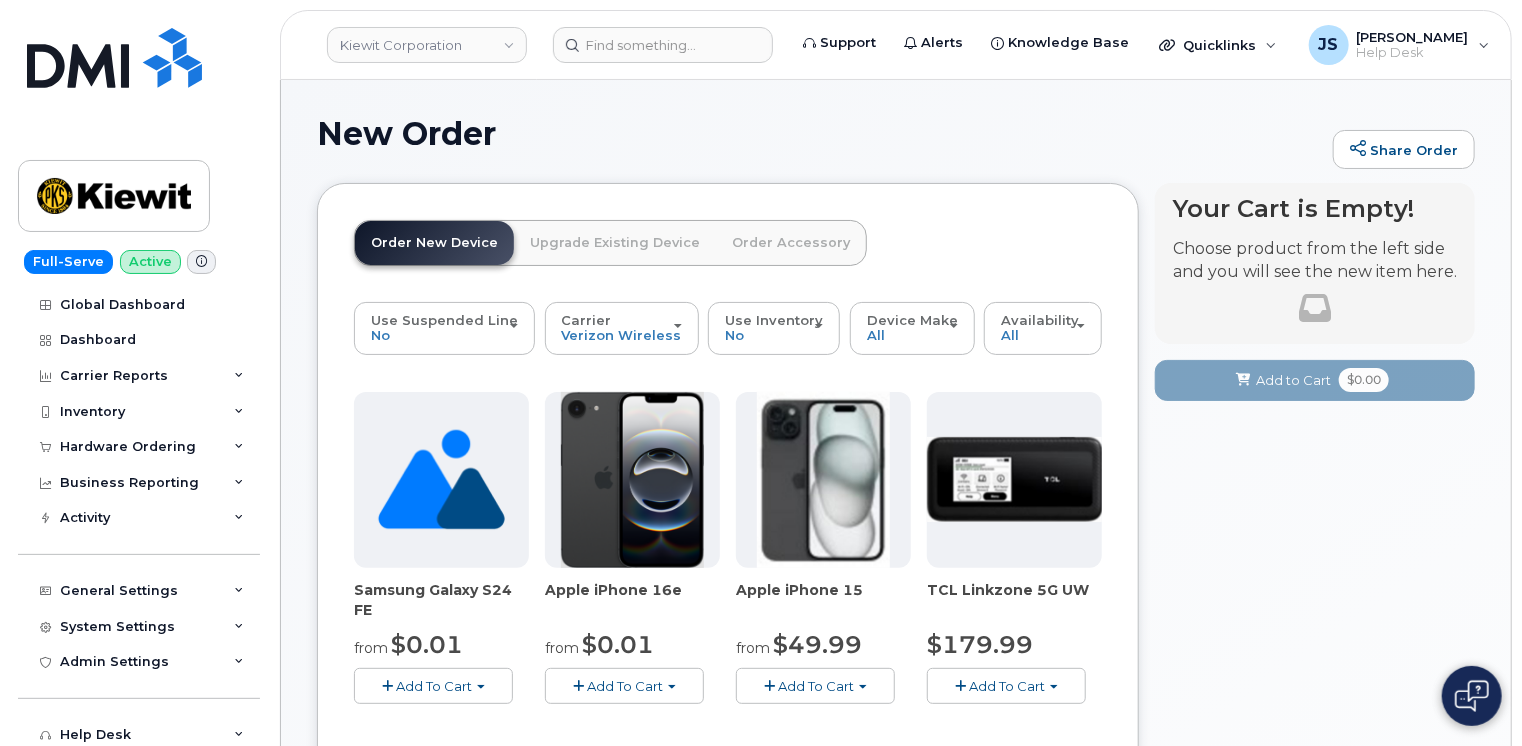 click on "New Order
Share Order
×
Share This Order
If you want to allow others to create or edit orders, share this link with them:
https://myserve.ca/customer/0ac1e801-0962-49fa-816d-73c442061bd2/hardware_orders/new
Loading....
Order New Device
Upgrade Existing Device
Order Accessory
Order new device and new line
Order new device for existing or suspended line
Order Accessory
Use Suspended Line
No
No
change
Yes
Carrier
Verizon Wireless
T-Mobile
AT&T Wireless
Verizon Wireless
T-Mobile
AT&T Wireless
Use Inventory
No
No
Yes
Device Make
All
Android
iPhone
Modem
Tablet
All" at bounding box center (896, 949) 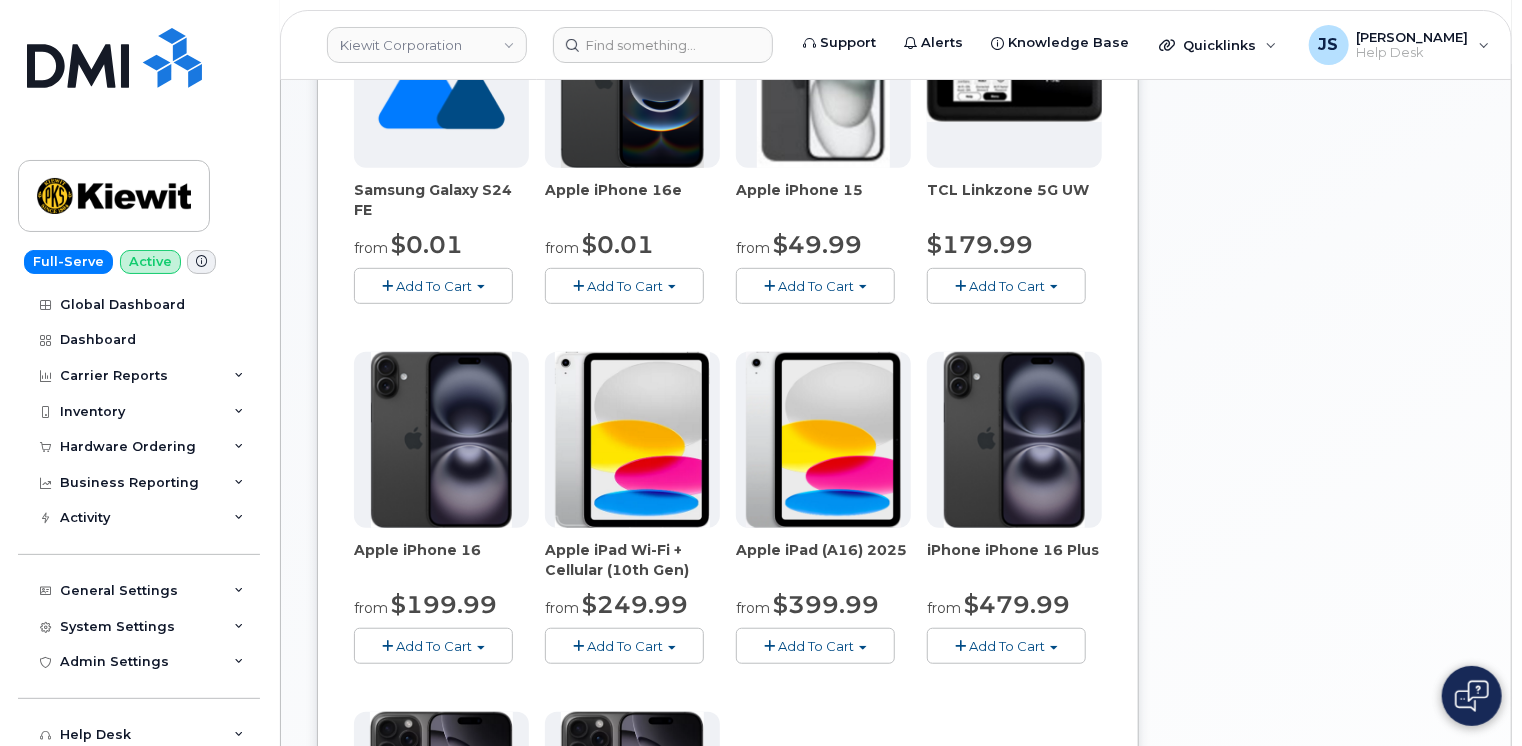 scroll, scrollTop: 440, scrollLeft: 0, axis: vertical 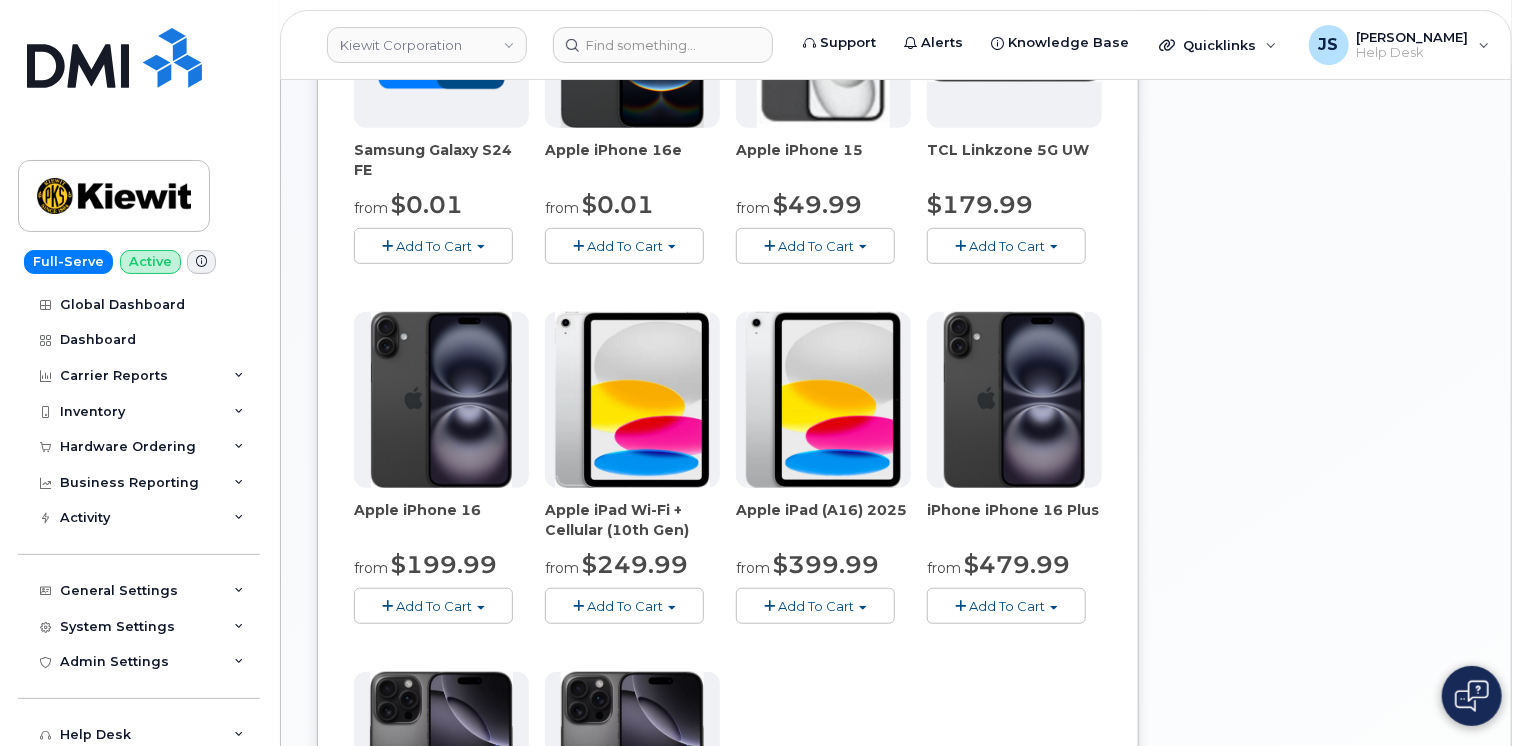click on "Your Cart is Empty!
Choose product from the left side and you will see the new item here.
You're trying to update existing item right now. Select new product or refresh the browser page if want cancel the changes.
Choose product from the left side and you will see the new item here.
Cart
active
suspended
Carrier
Device
Additional cost to upgrading the device
Selected device is Eligible for upgrade
Full Upgrade Eligibility Date
This user received a new device
Change Number
You can not change selected device for the existing item. Please, add new item instead.
Cart
ID
#undefined
Carrier
Unlocked
Accessories
Change Inventory Device
Cart
Add to Cart
$0.00
Carriers have limited orders to a maximum of 20 devices.   You have to do multiple orders of 20 devices." at bounding box center [1315, 542] 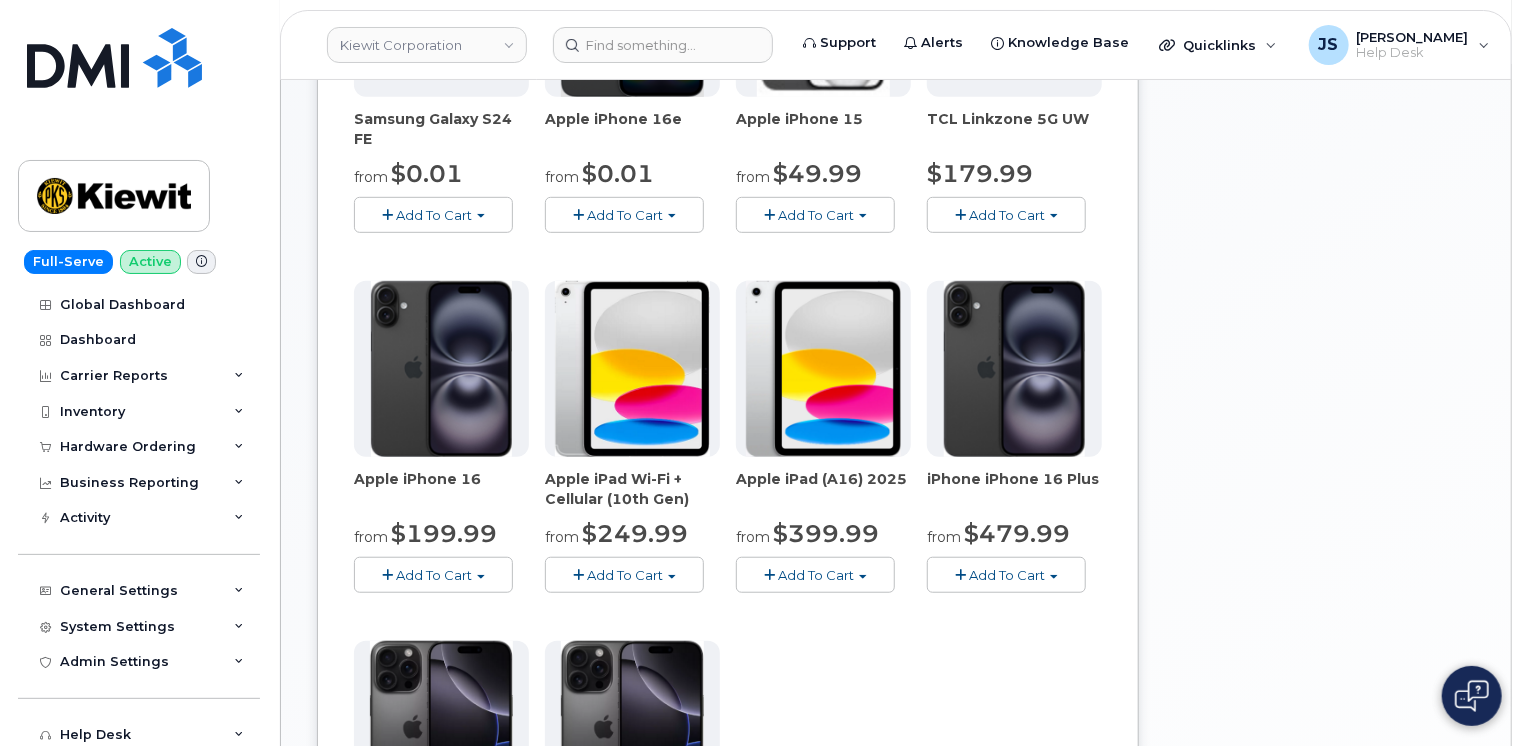 scroll, scrollTop: 440, scrollLeft: 0, axis: vertical 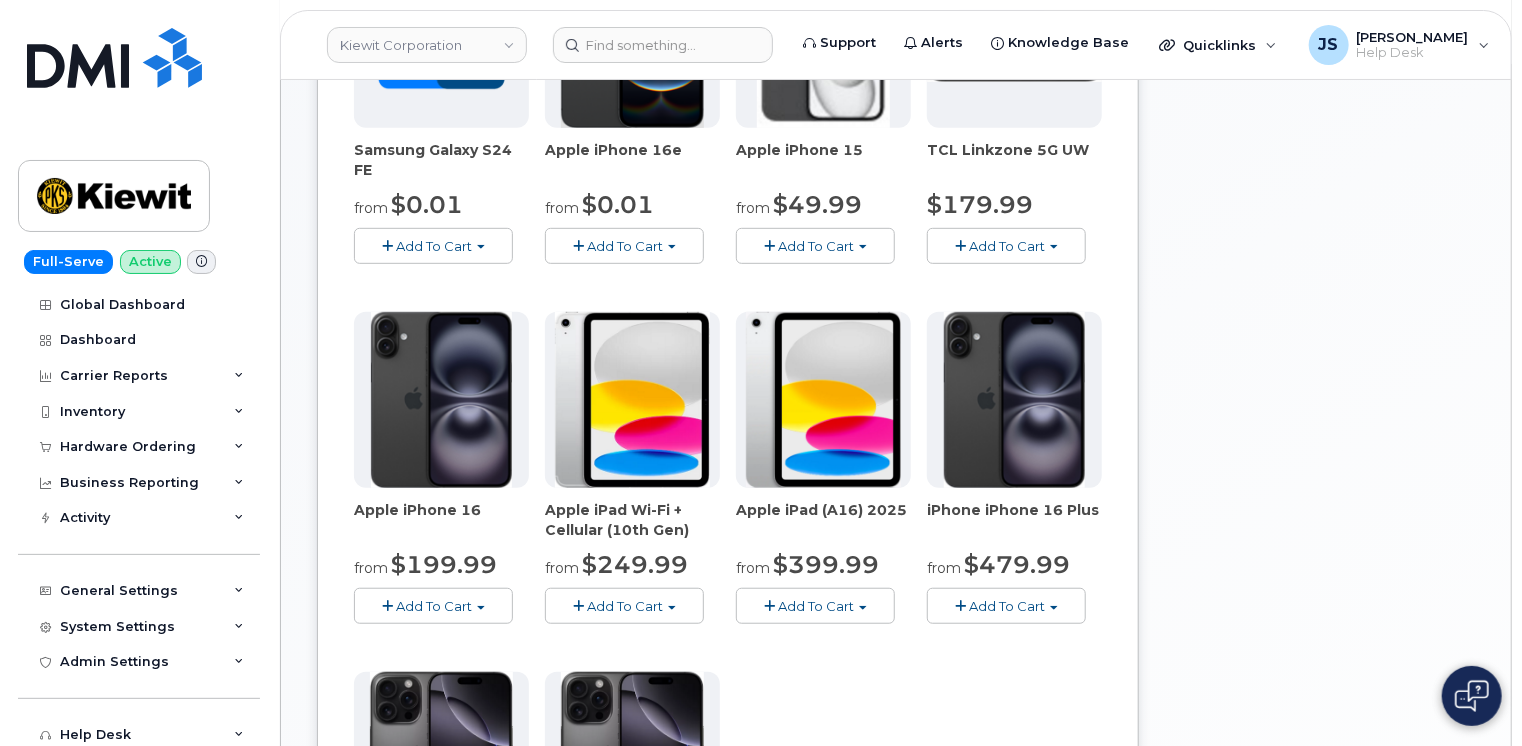 click on "New Order
Share Order
×
Share This Order
If you want to allow others to create or edit orders, share this link with them:
https://myserve.ca/customer/0ac1e801-0962-49fa-816d-73c442061bd2/hardware_orders/new
Loading....
Order New Device
Upgrade Existing Device
Order Accessory
Order new device and new line
Order new device for existing or suspended line
Order Accessory
Use Suspended Line
No
No
change
Yes
Carrier
Verizon Wireless
T-Mobile
AT&T Wireless
Verizon Wireless
T-Mobile
AT&T Wireless
Use Inventory
No
No
Yes
Device Make
All
Android
iPhone
Modem
Tablet
All" at bounding box center [896, 509] 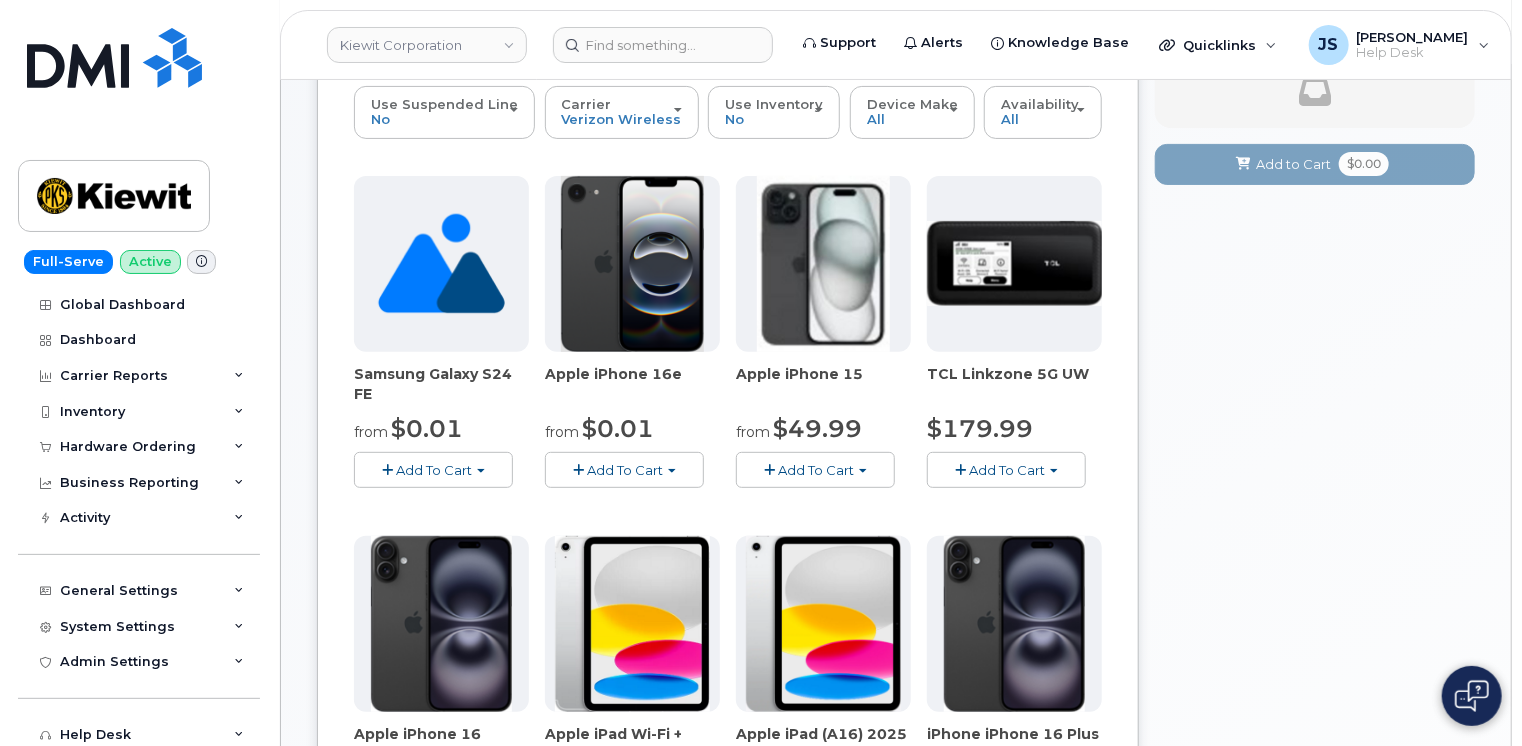 scroll, scrollTop: 0, scrollLeft: 0, axis: both 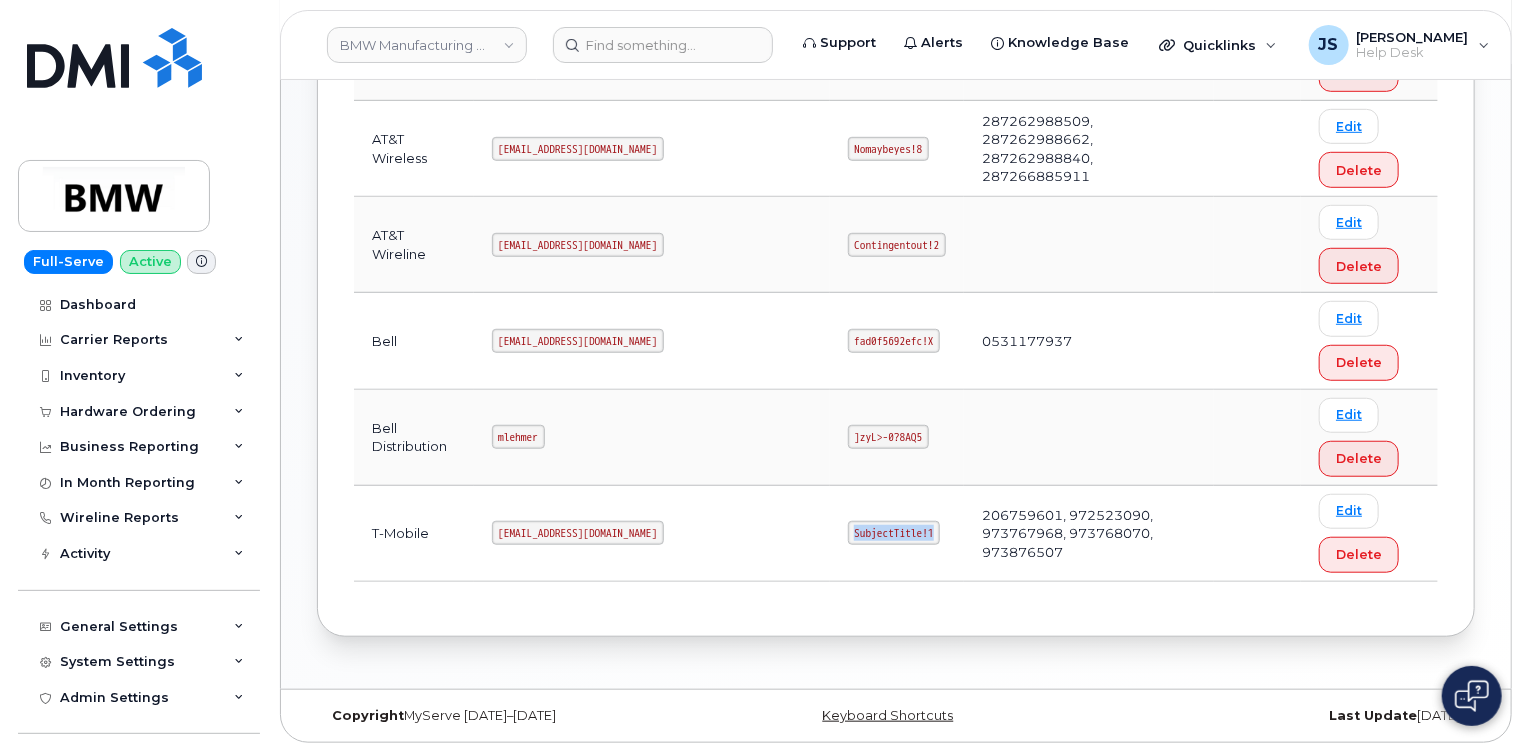 drag, startPoint x: 779, startPoint y: 525, endPoint x: 691, endPoint y: 526, distance: 88.005684 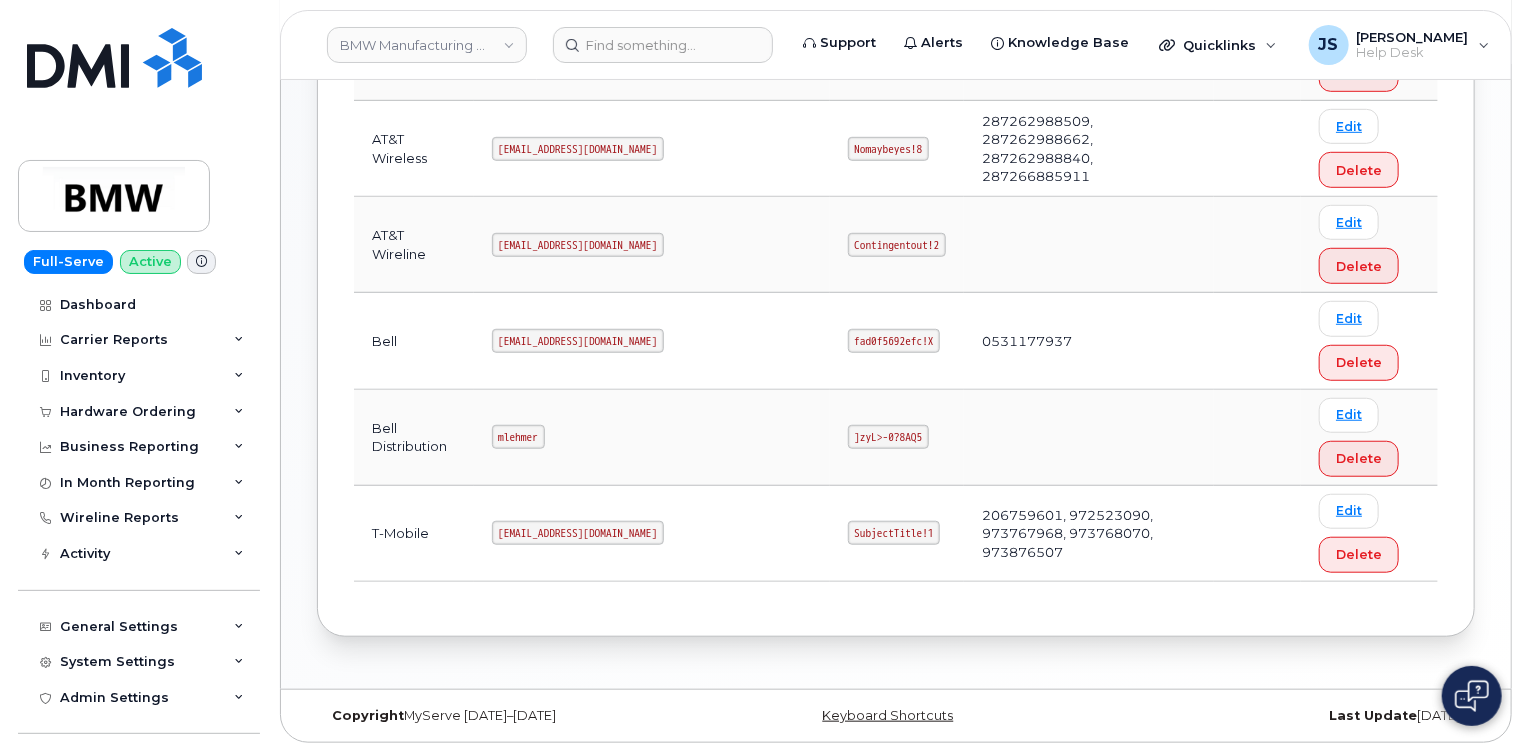 drag, startPoint x: 688, startPoint y: 542, endPoint x: 662, endPoint y: 527, distance: 30.016663 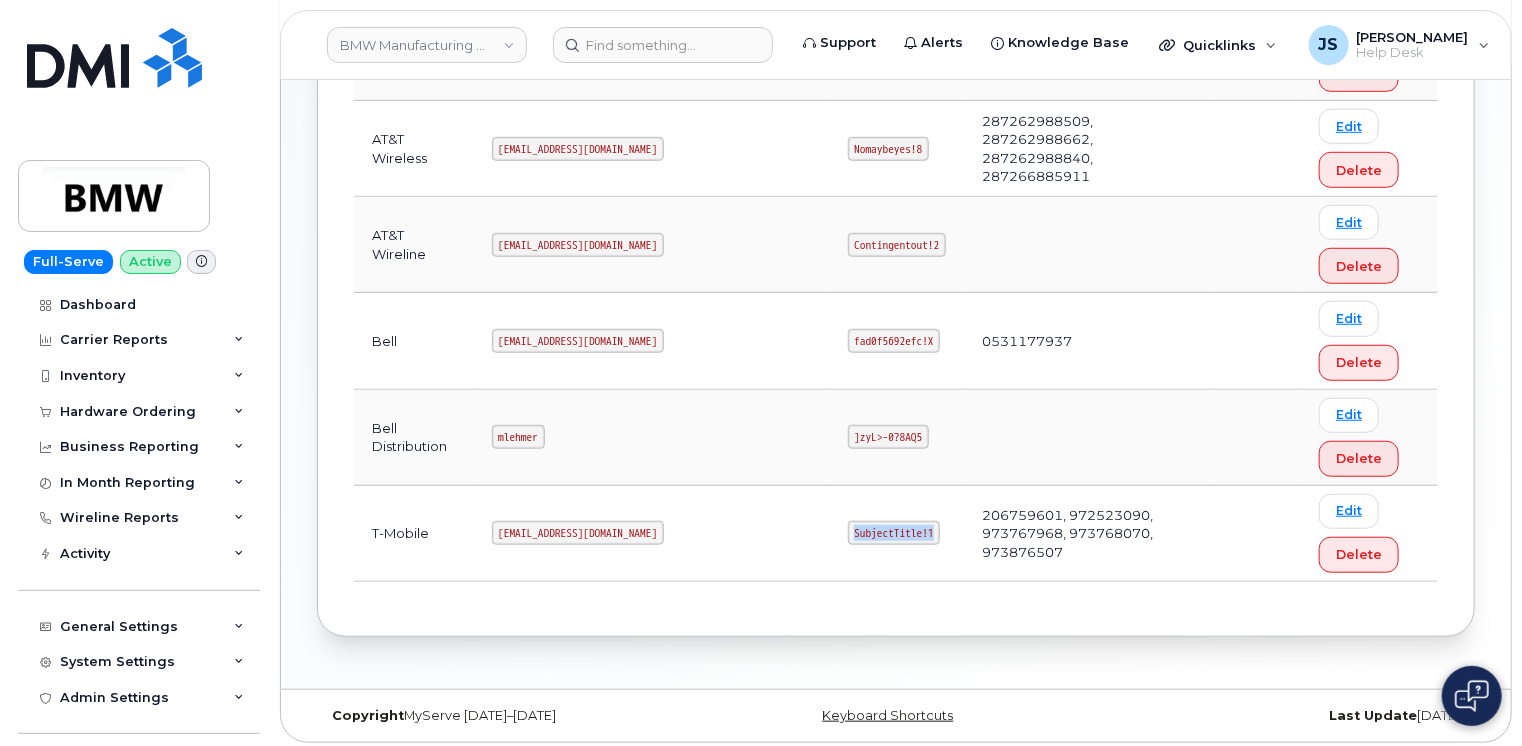 drag, startPoint x: 689, startPoint y: 529, endPoint x: 779, endPoint y: 532, distance: 90.04999 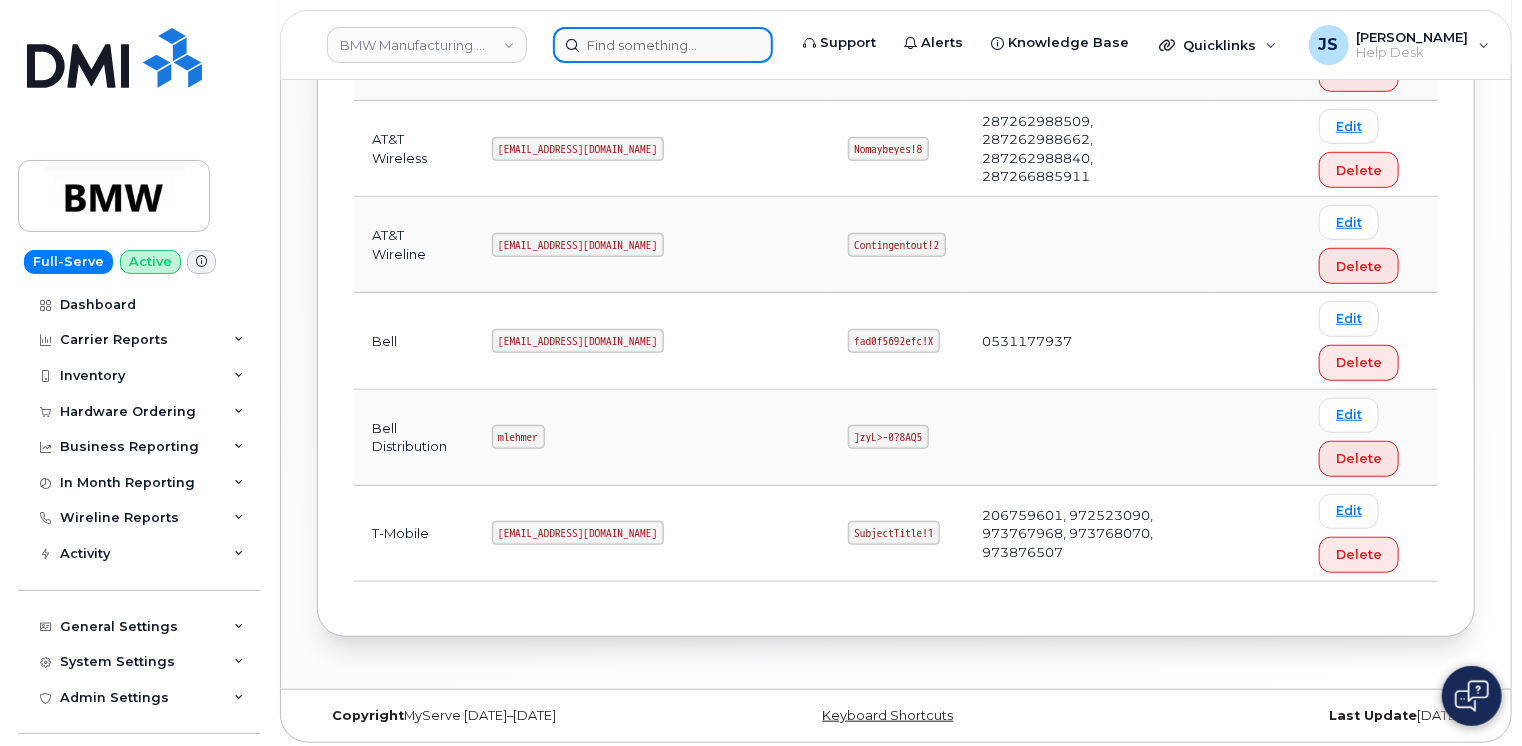 click at bounding box center [663, 45] 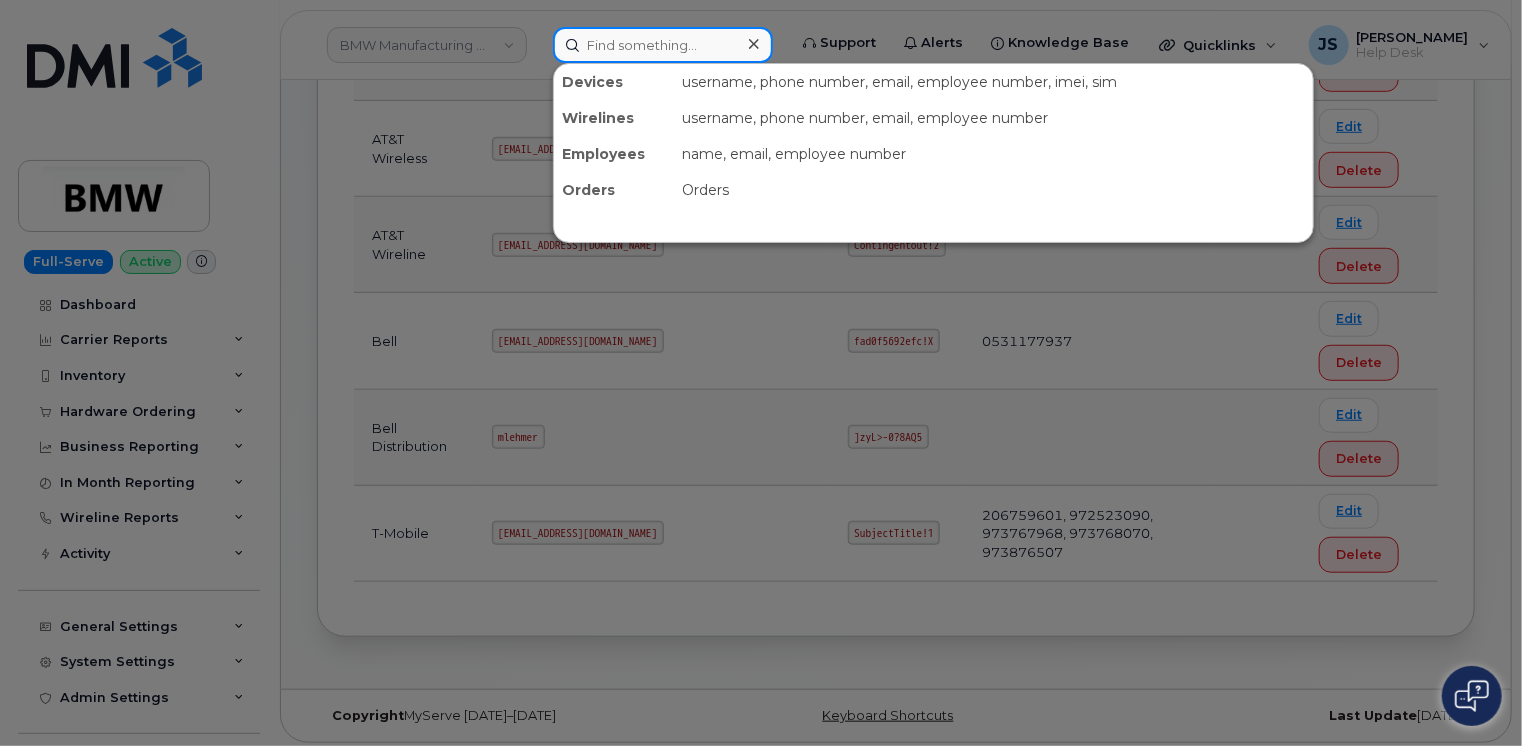 paste on "[TECHNICAL_ID]" 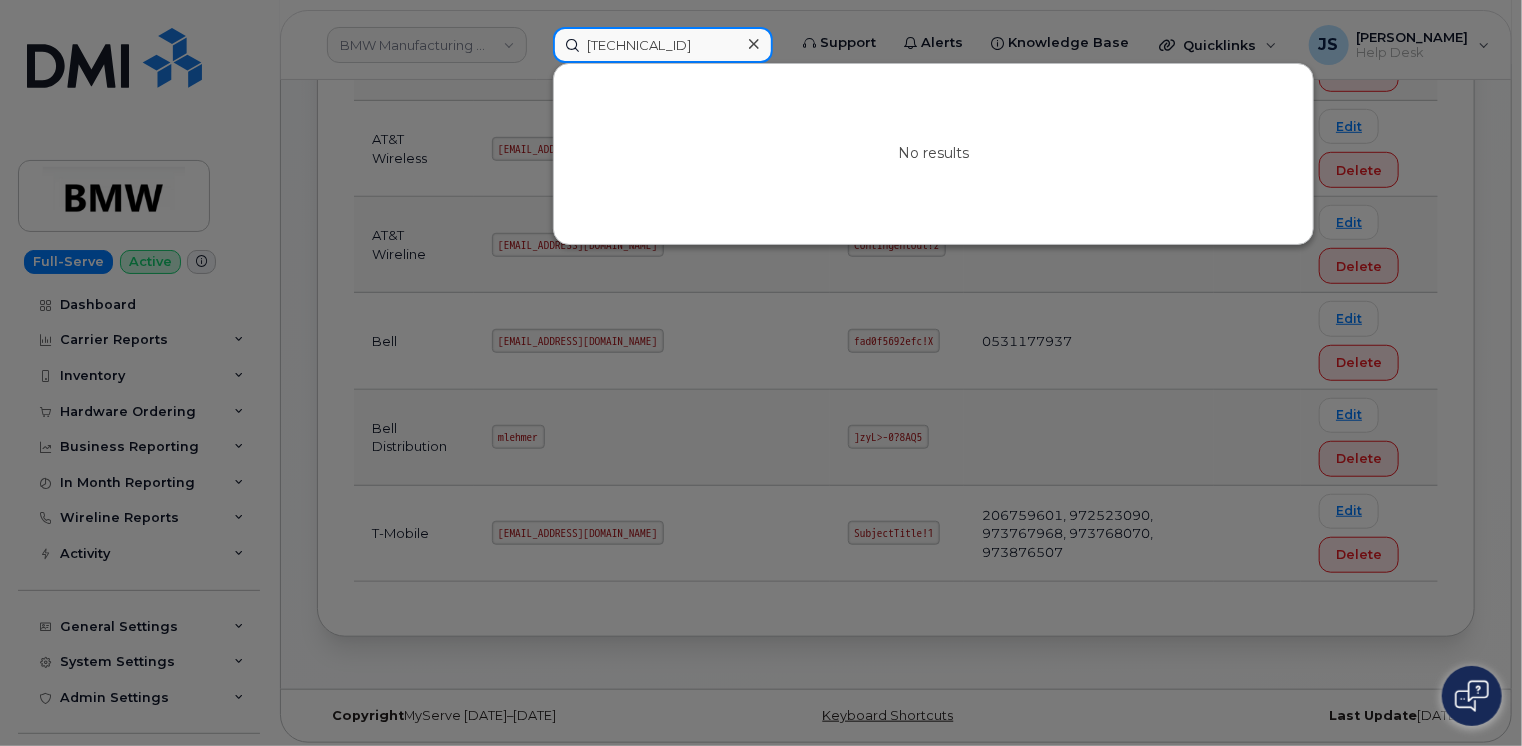 type on "[TECHNICAL_ID]" 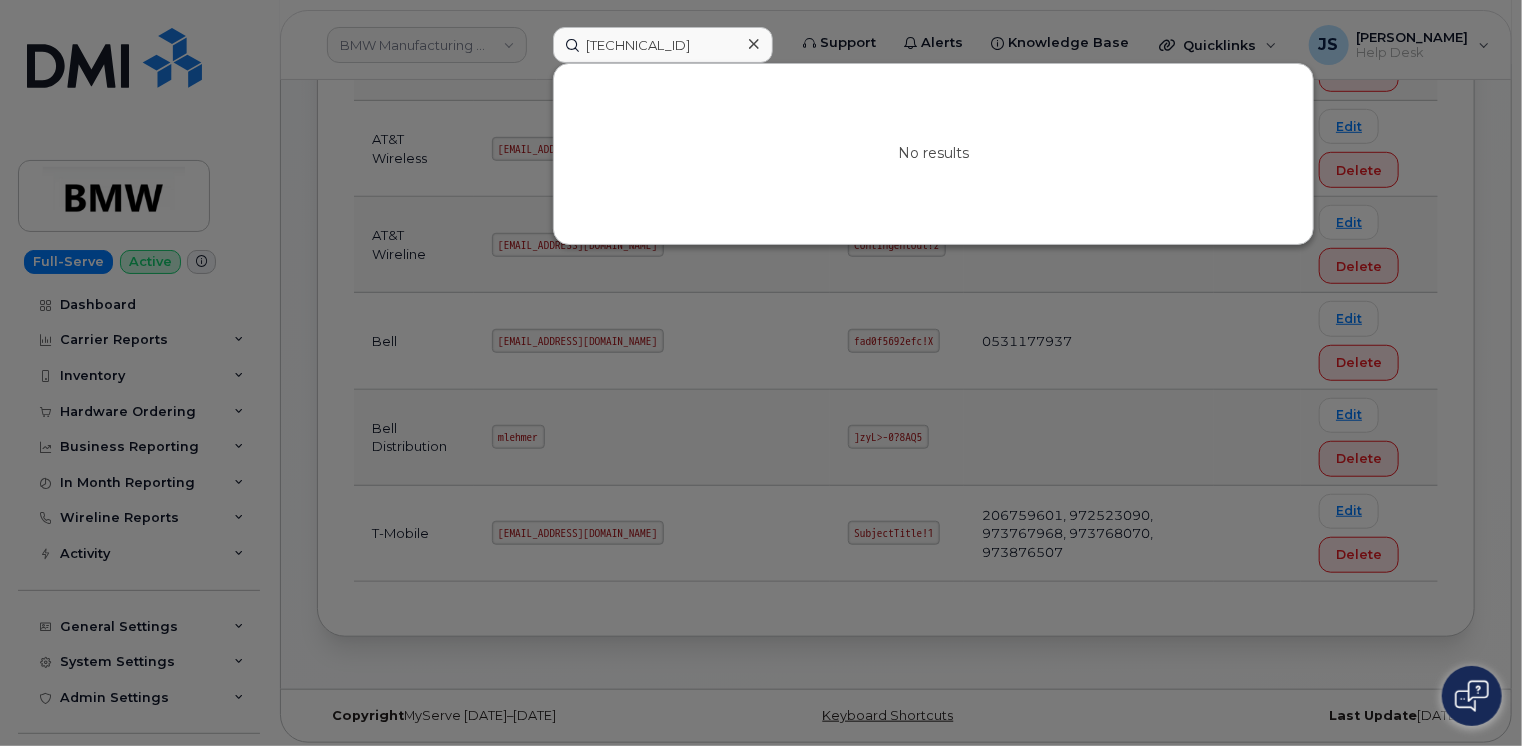 click at bounding box center (761, 373) 